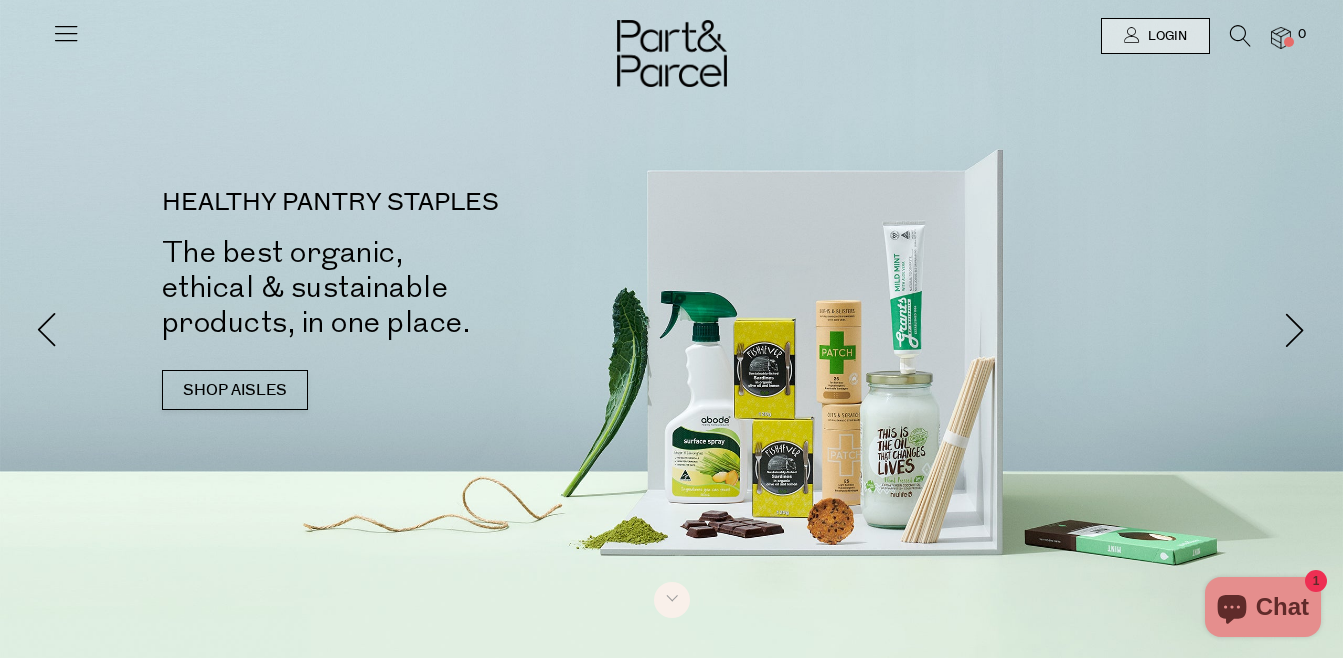 click on "Login" at bounding box center (1165, 36) 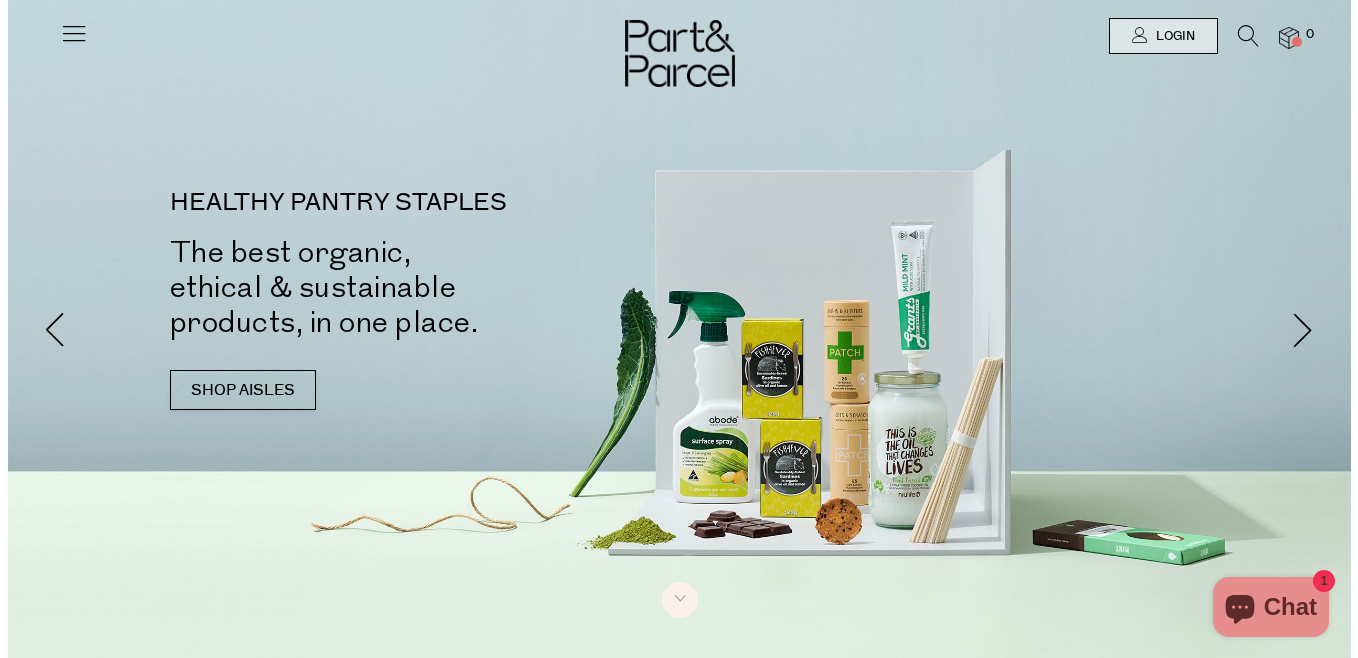 scroll, scrollTop: 0, scrollLeft: 0, axis: both 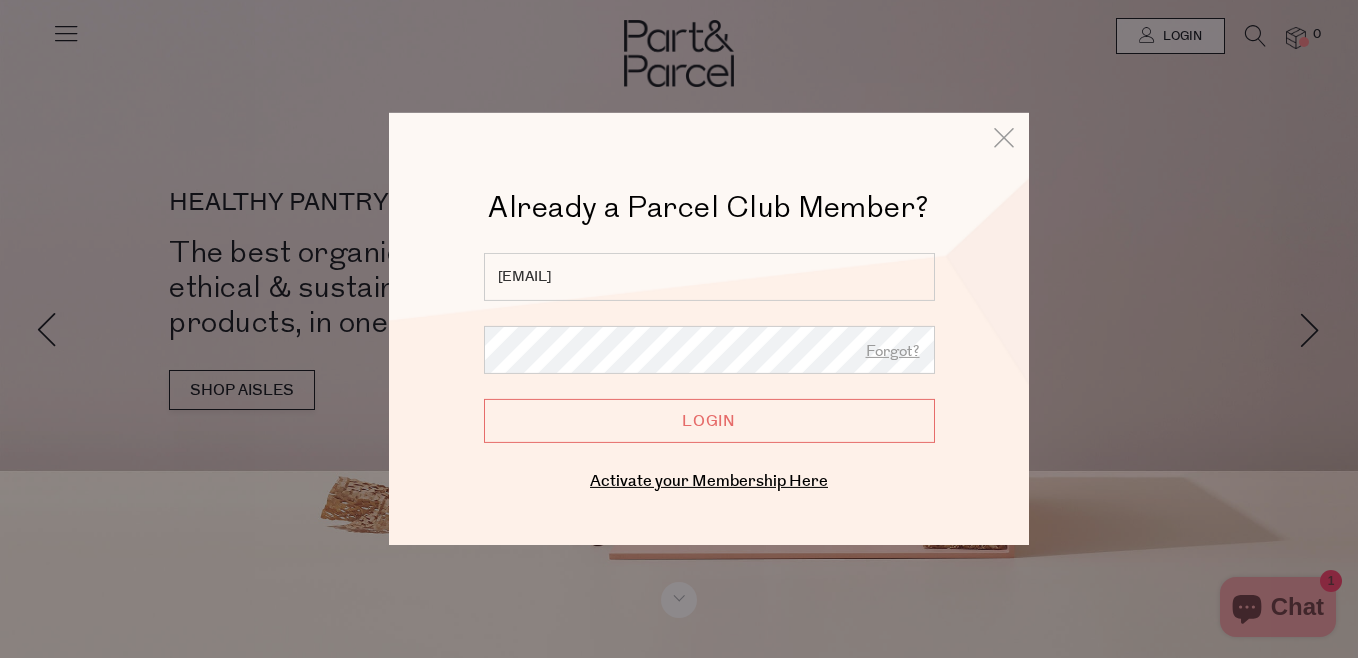 click on "Login" at bounding box center [709, 421] 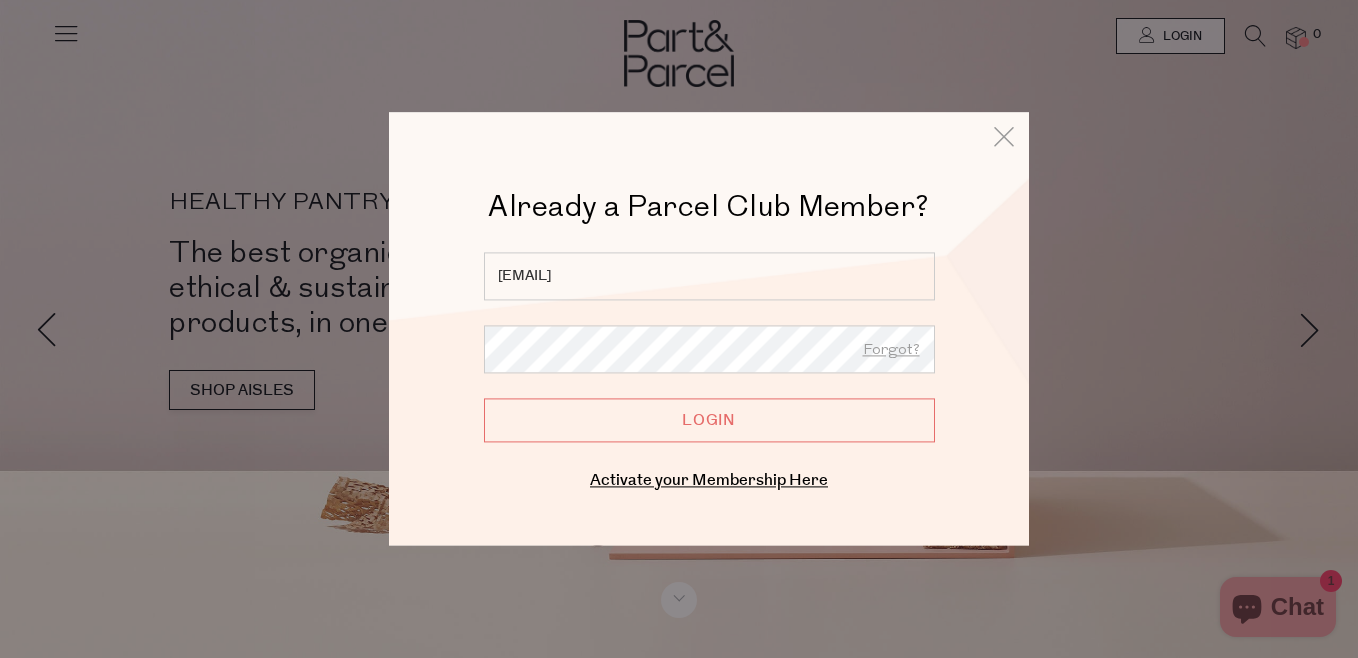 click on "Login" at bounding box center [709, 420] 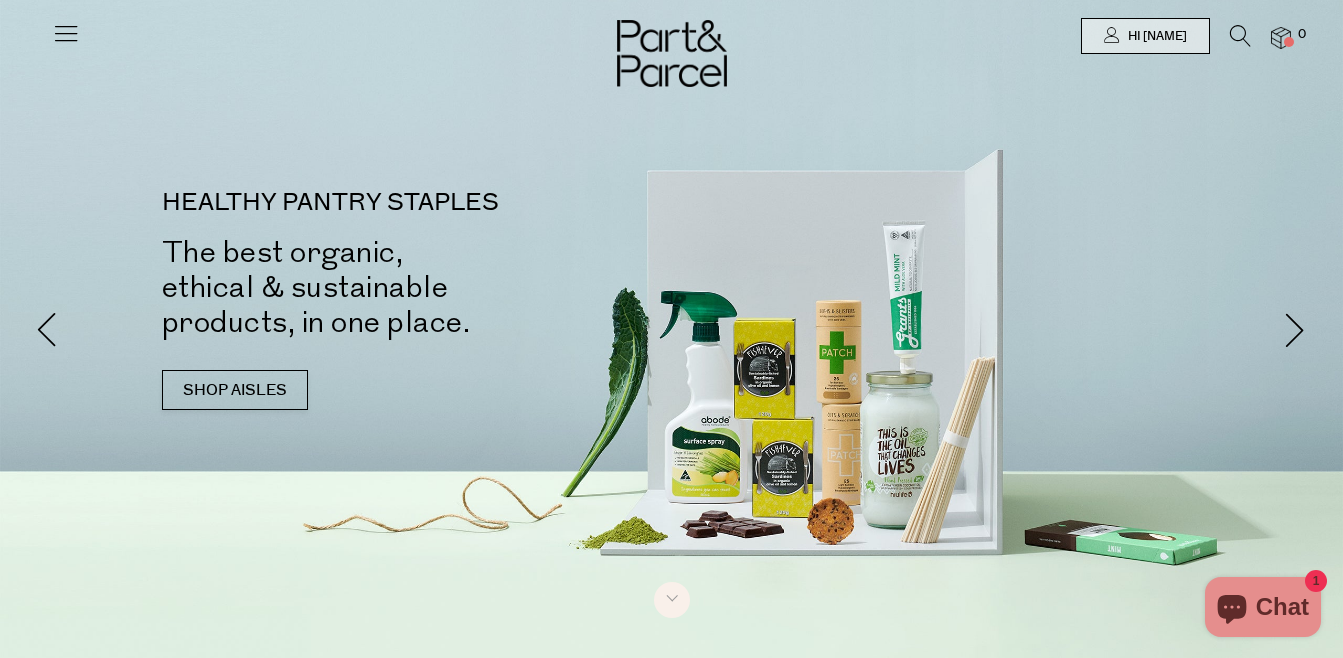 scroll, scrollTop: 0, scrollLeft: 0, axis: both 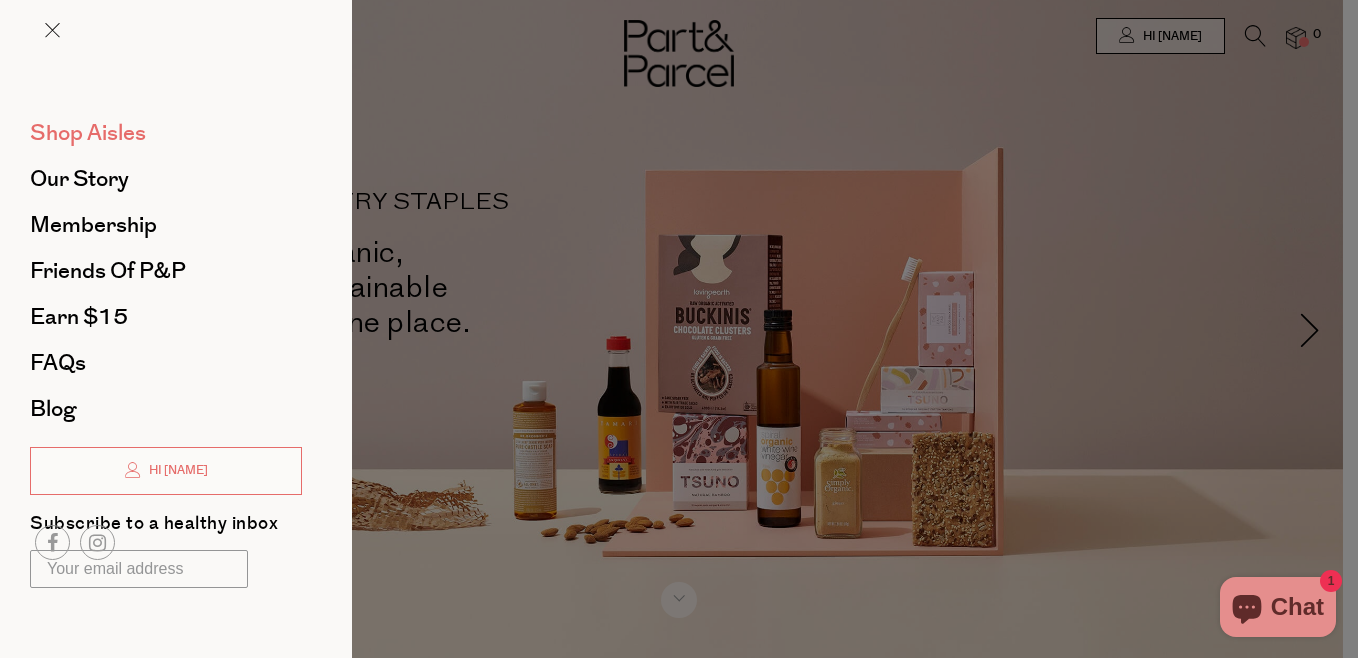 click on "Shop Aisles" at bounding box center (88, 133) 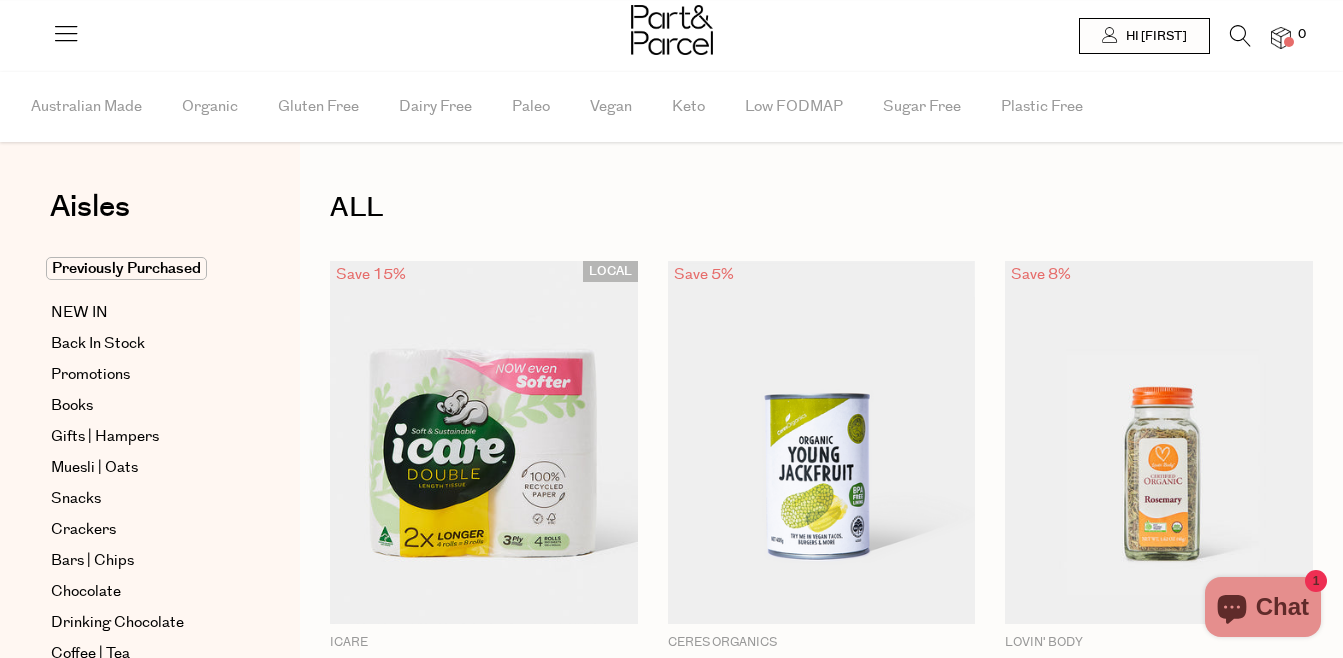 scroll, scrollTop: 0, scrollLeft: 0, axis: both 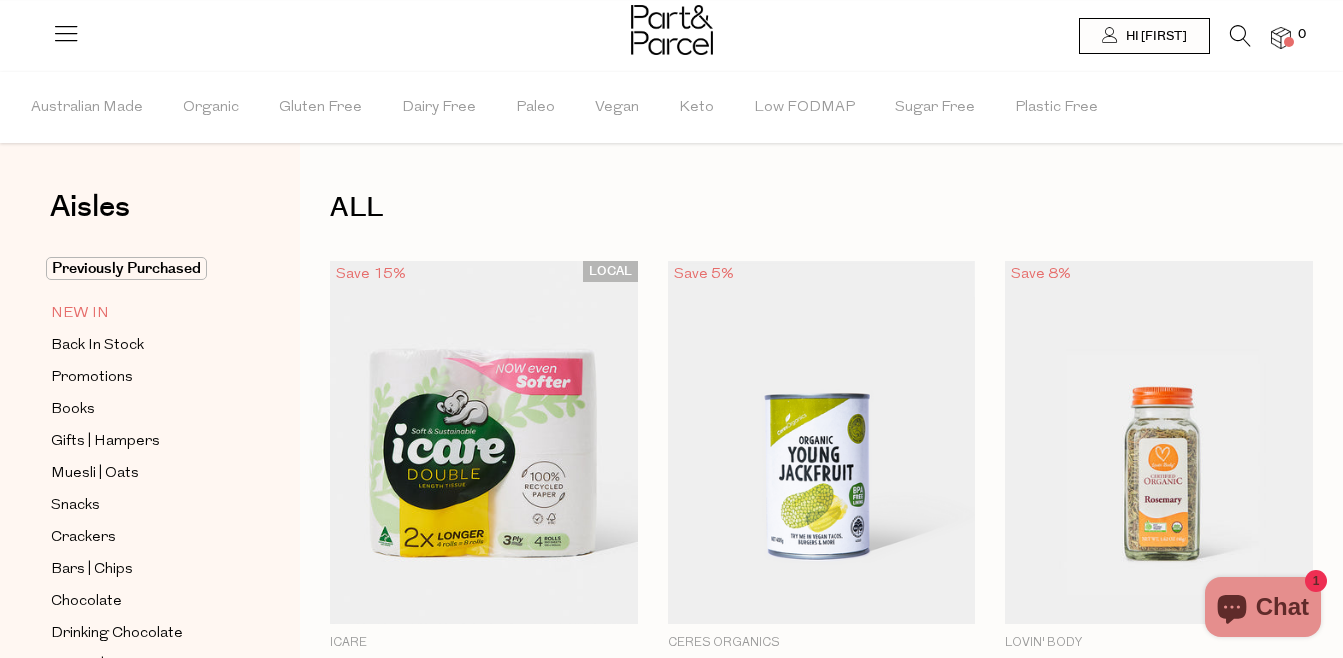 click on "NEW IN" at bounding box center [80, 314] 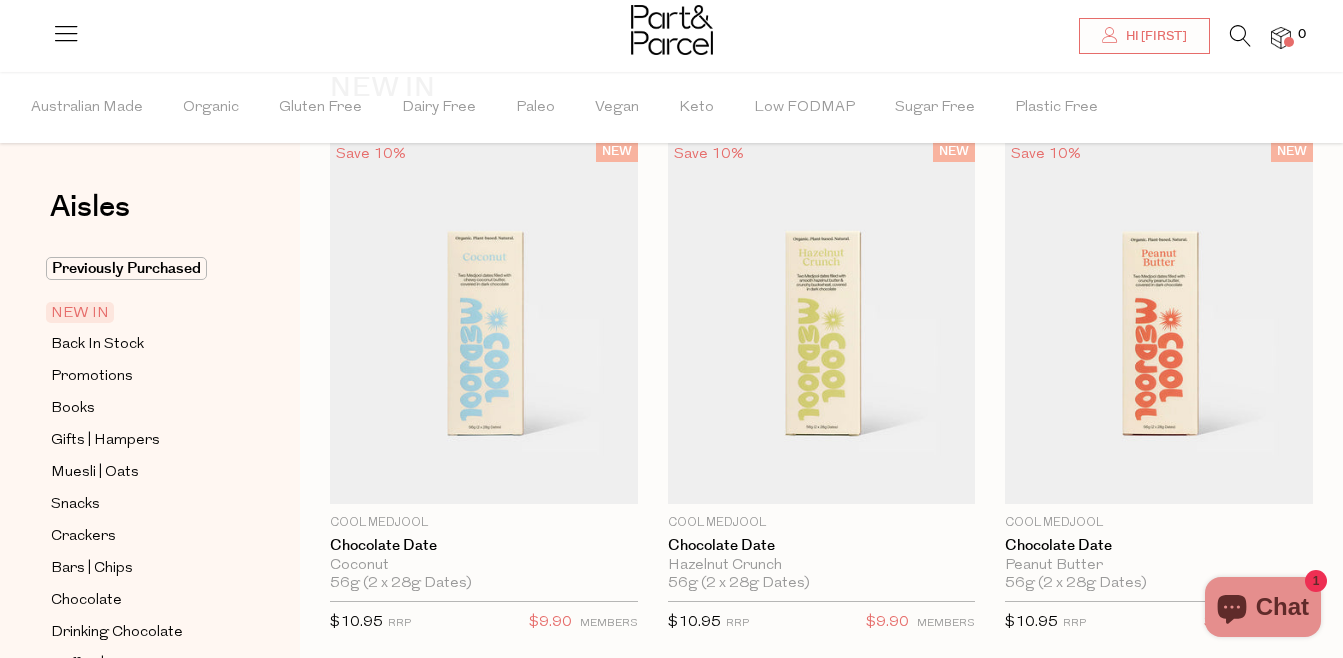 scroll, scrollTop: 160, scrollLeft: 0, axis: vertical 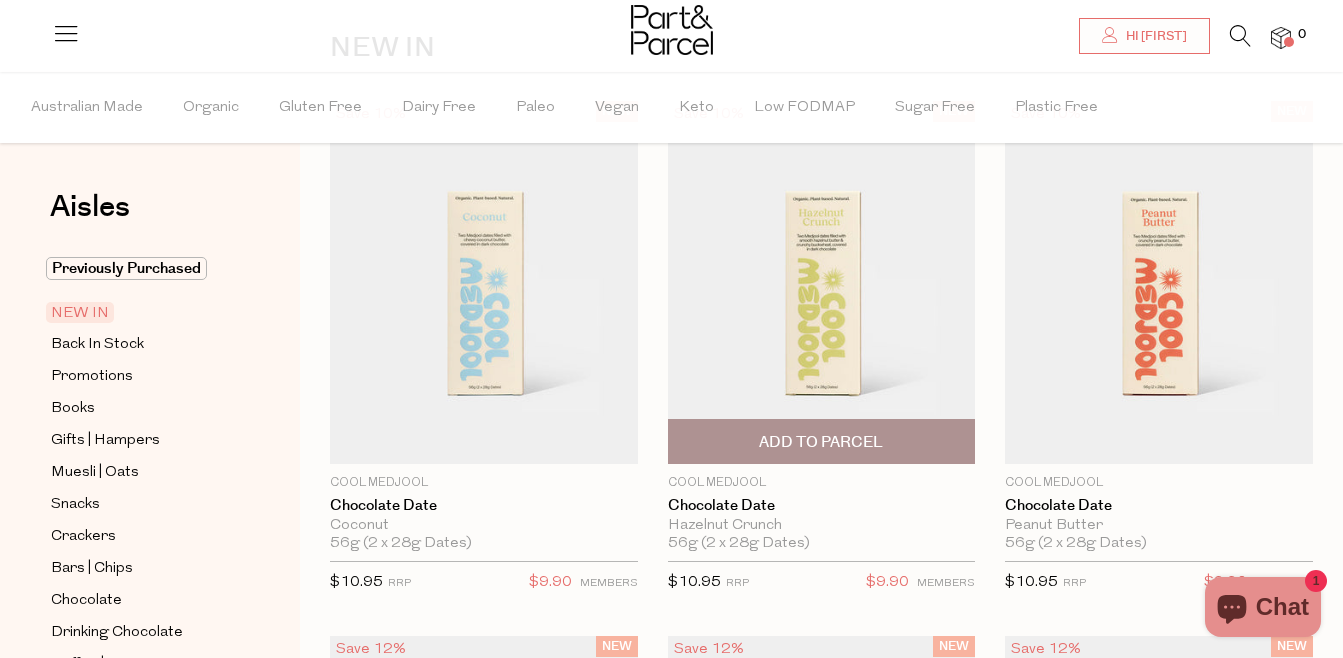click at bounding box center [822, 282] 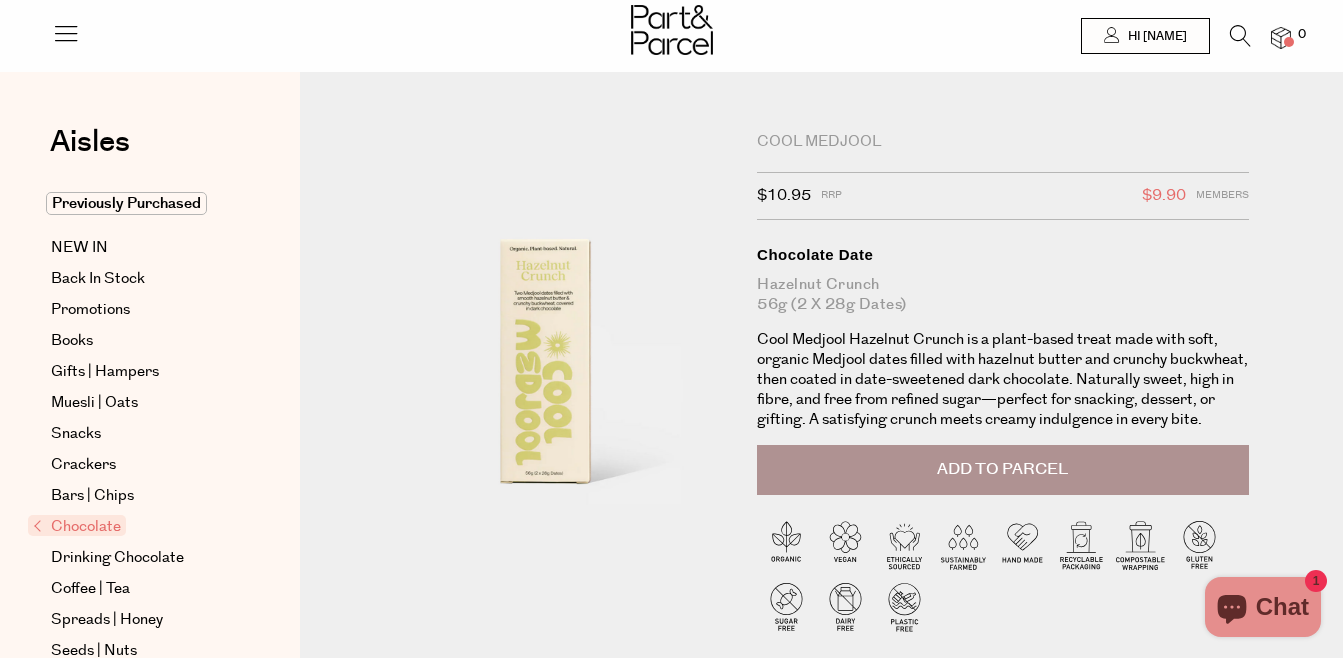 scroll, scrollTop: 0, scrollLeft: 0, axis: both 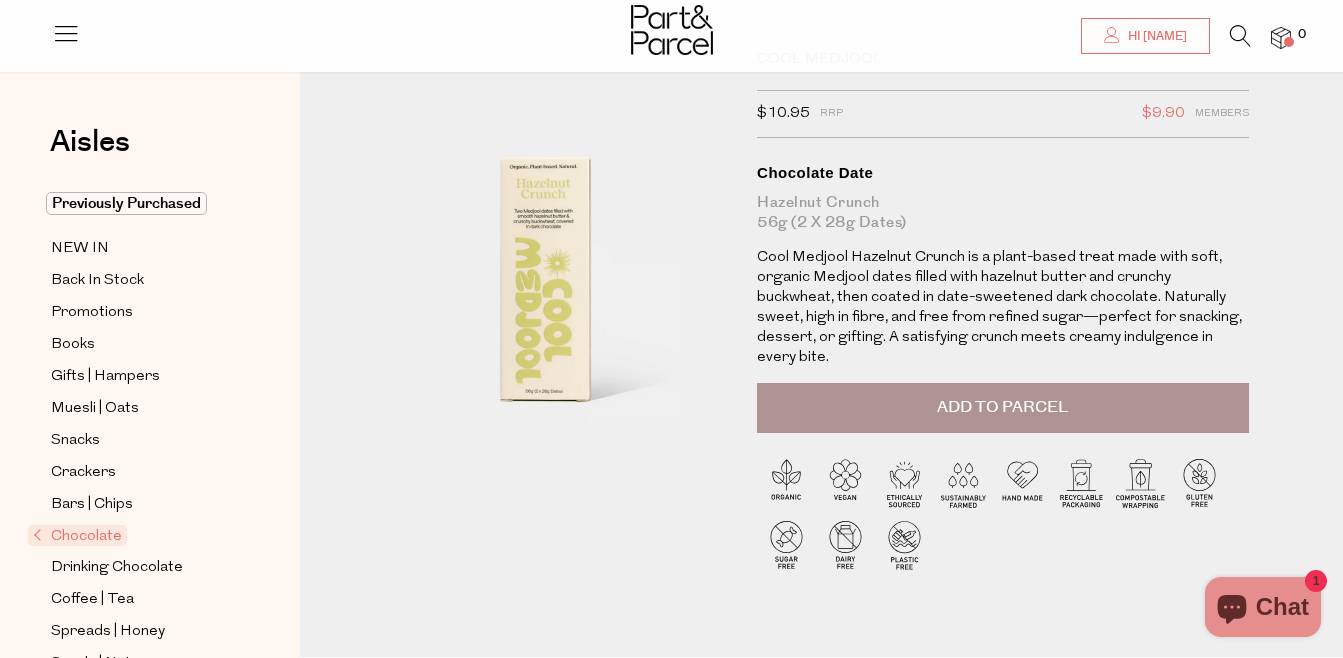 click on "Add to Parcel" at bounding box center [1002, 407] 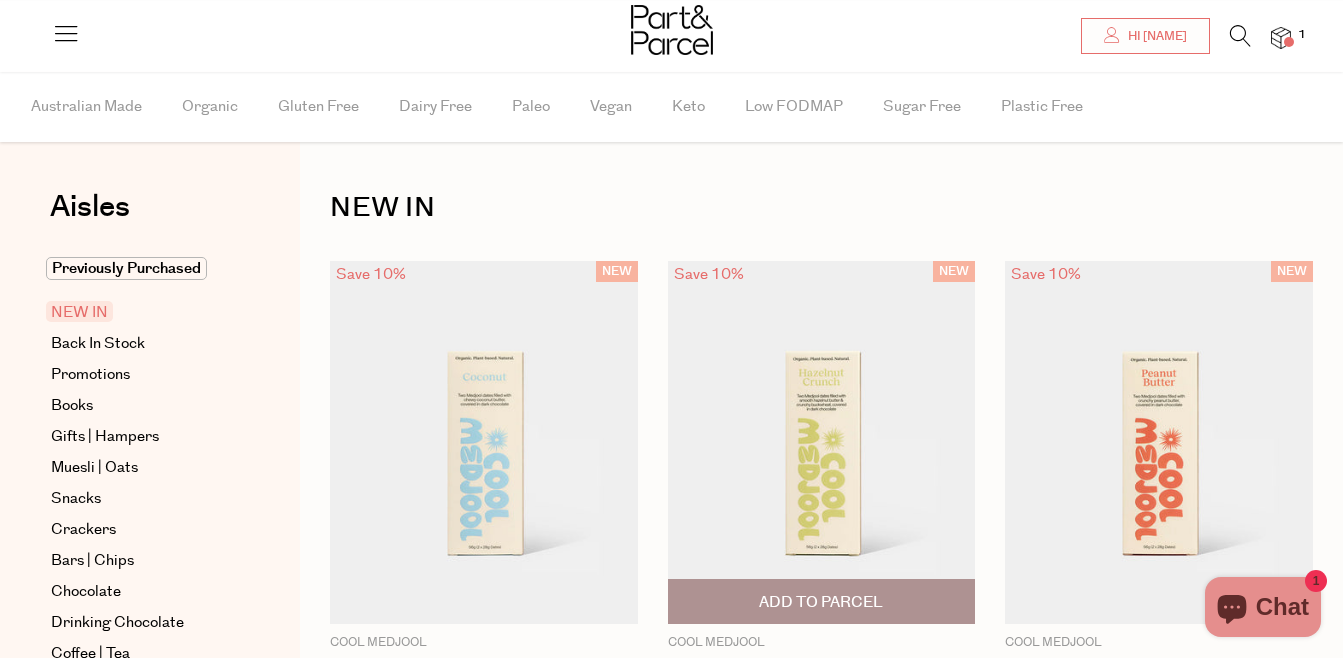 scroll, scrollTop: 160, scrollLeft: 0, axis: vertical 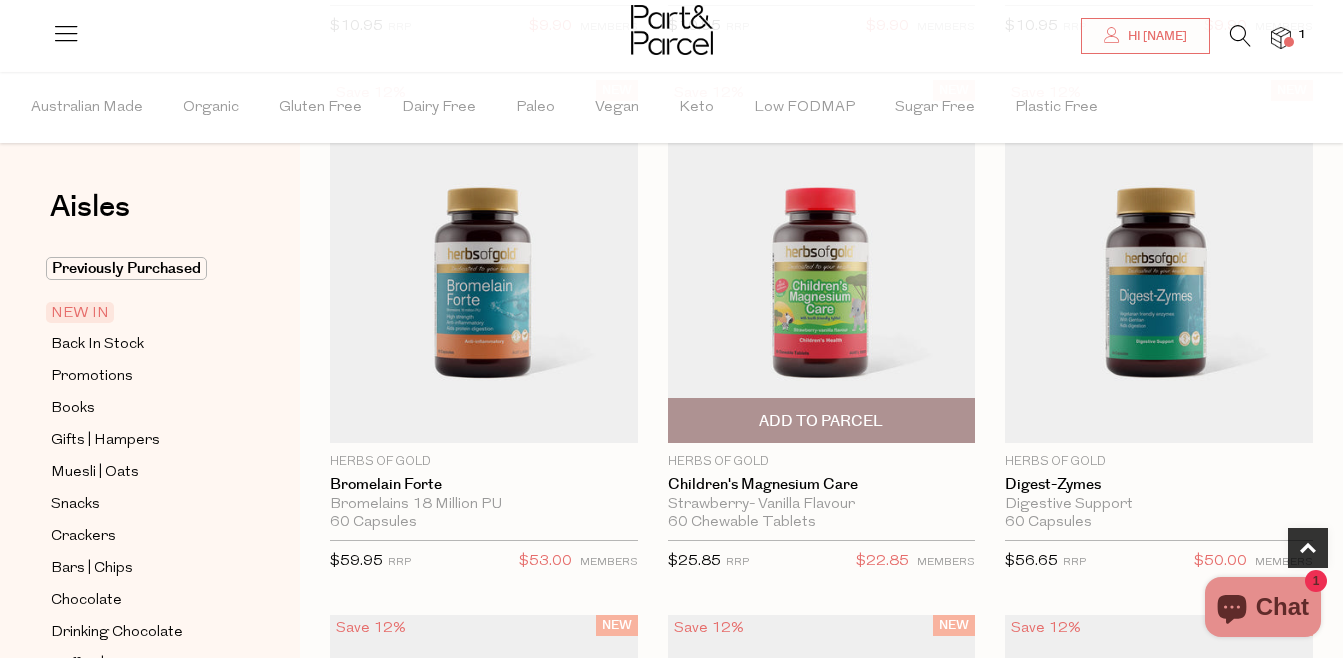 click at bounding box center [822, 261] 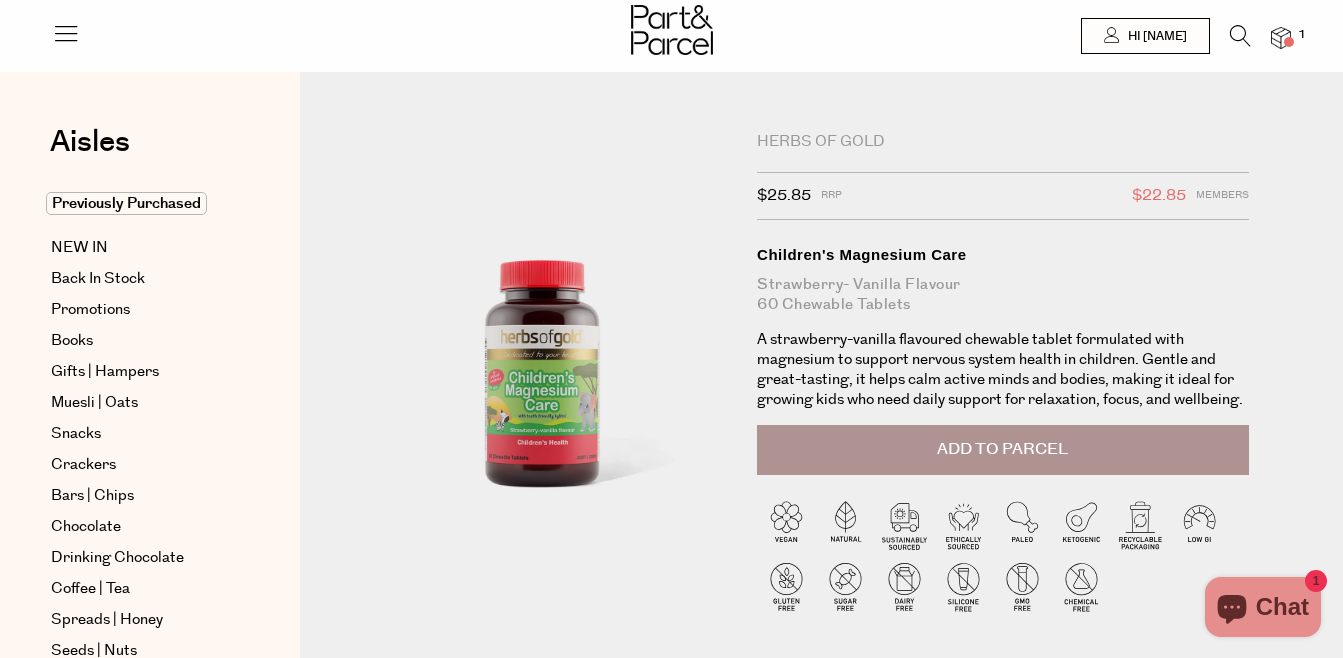 scroll, scrollTop: 0, scrollLeft: 0, axis: both 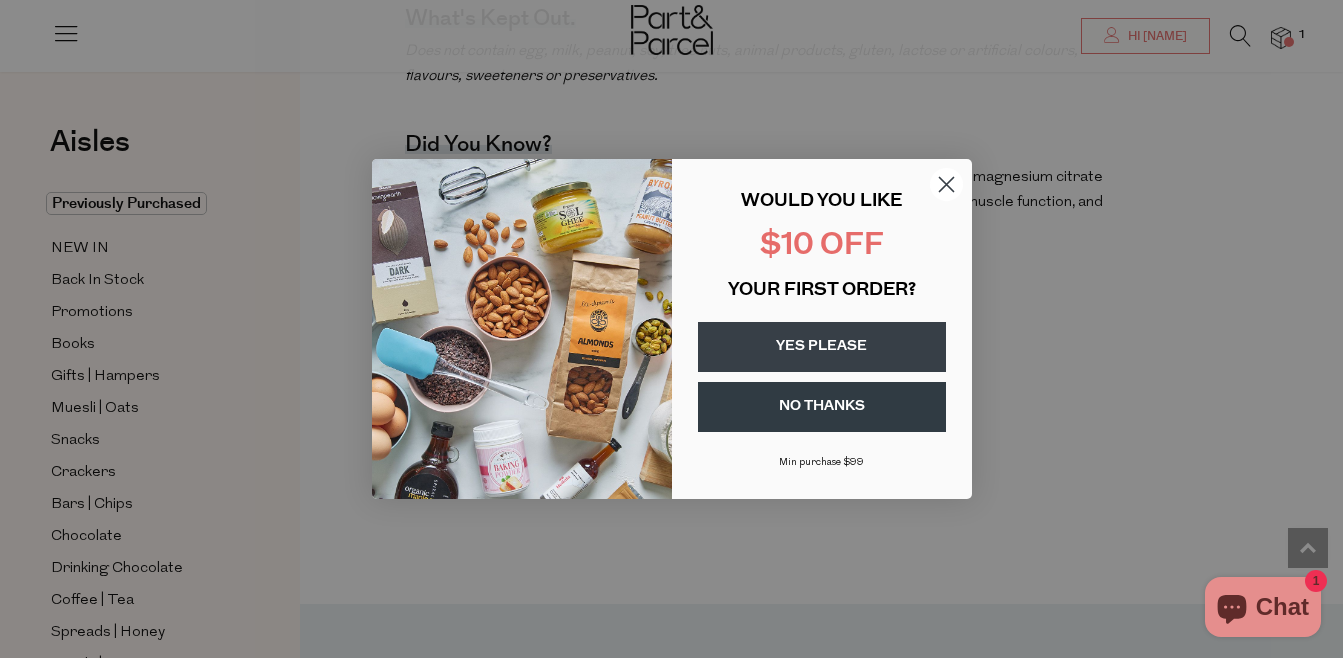 click 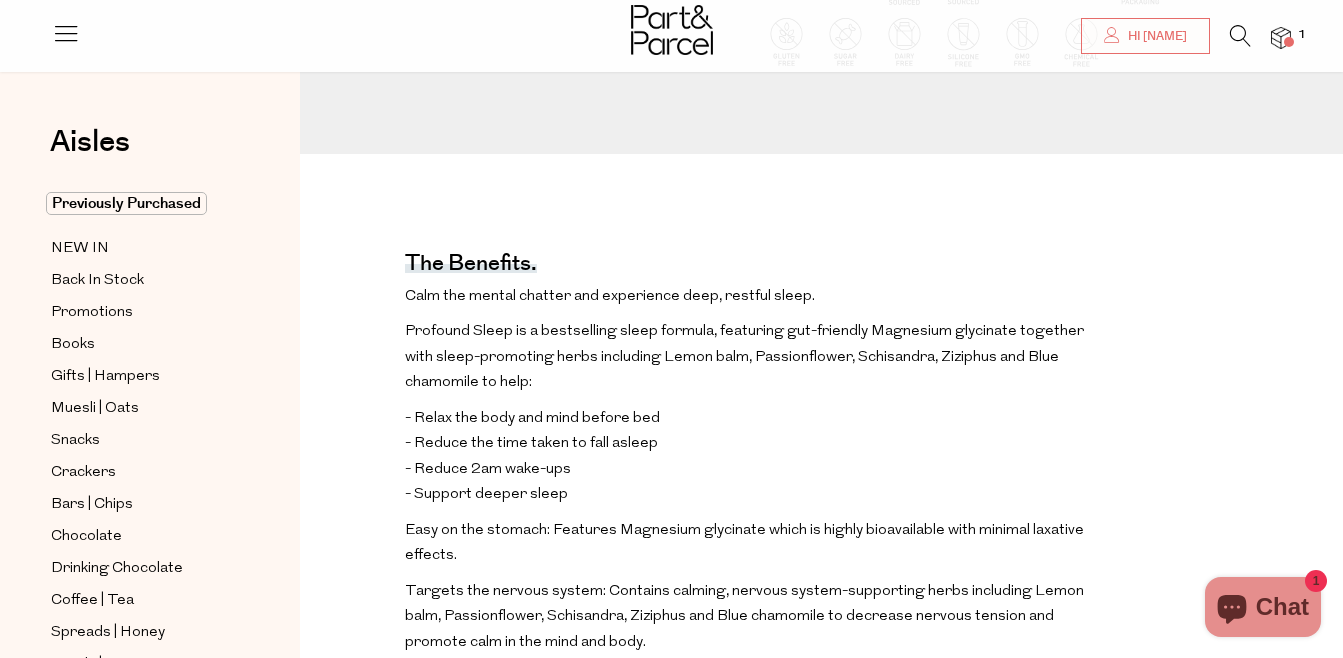 scroll, scrollTop: 174, scrollLeft: 0, axis: vertical 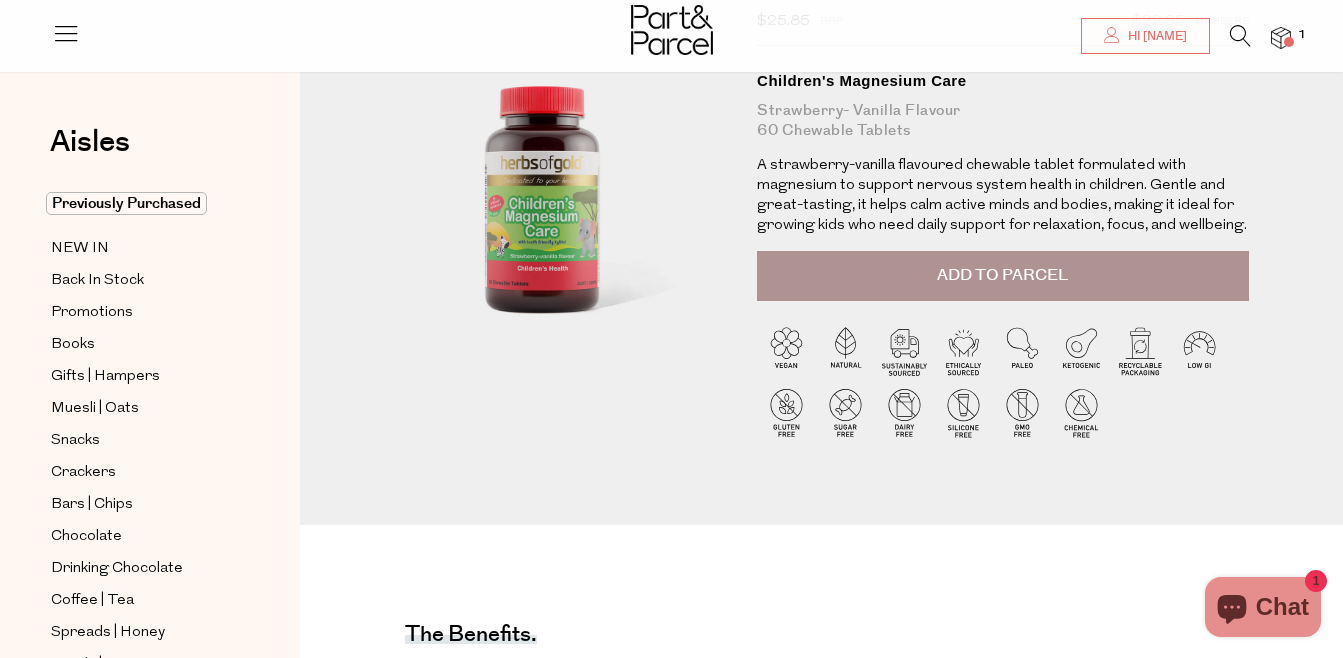 click on "Add to Parcel" at bounding box center (1002, 275) 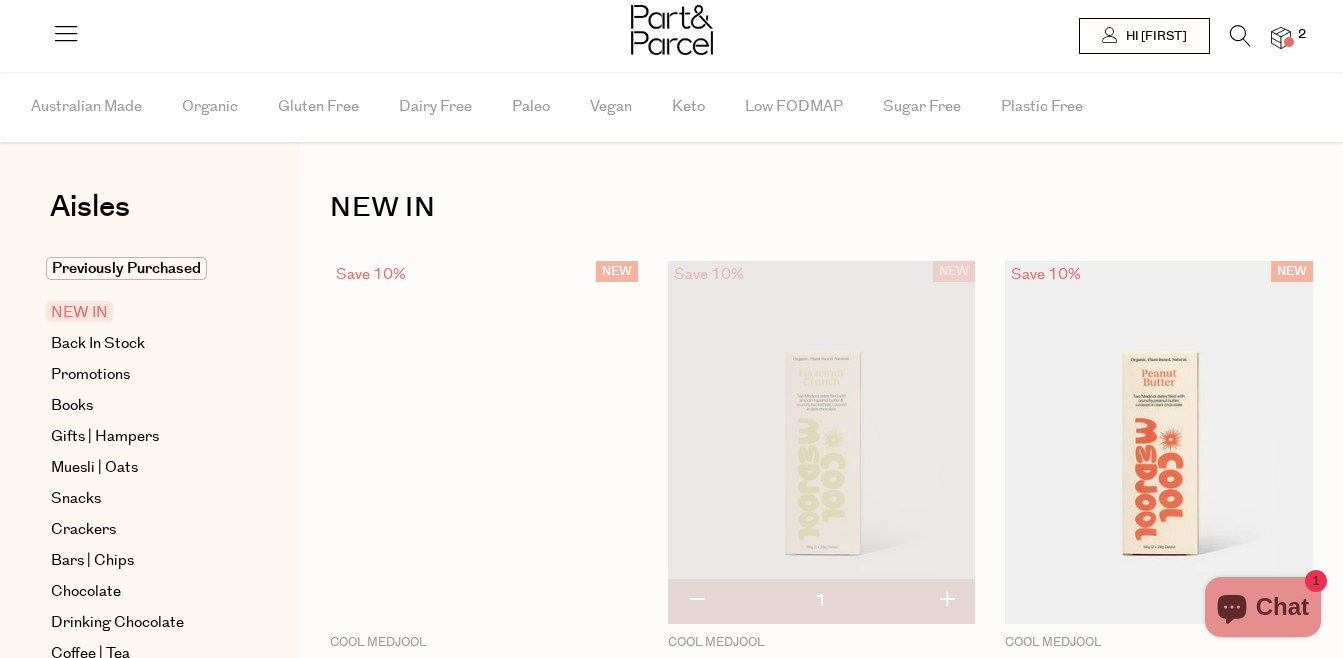 scroll, scrollTop: 717, scrollLeft: 0, axis: vertical 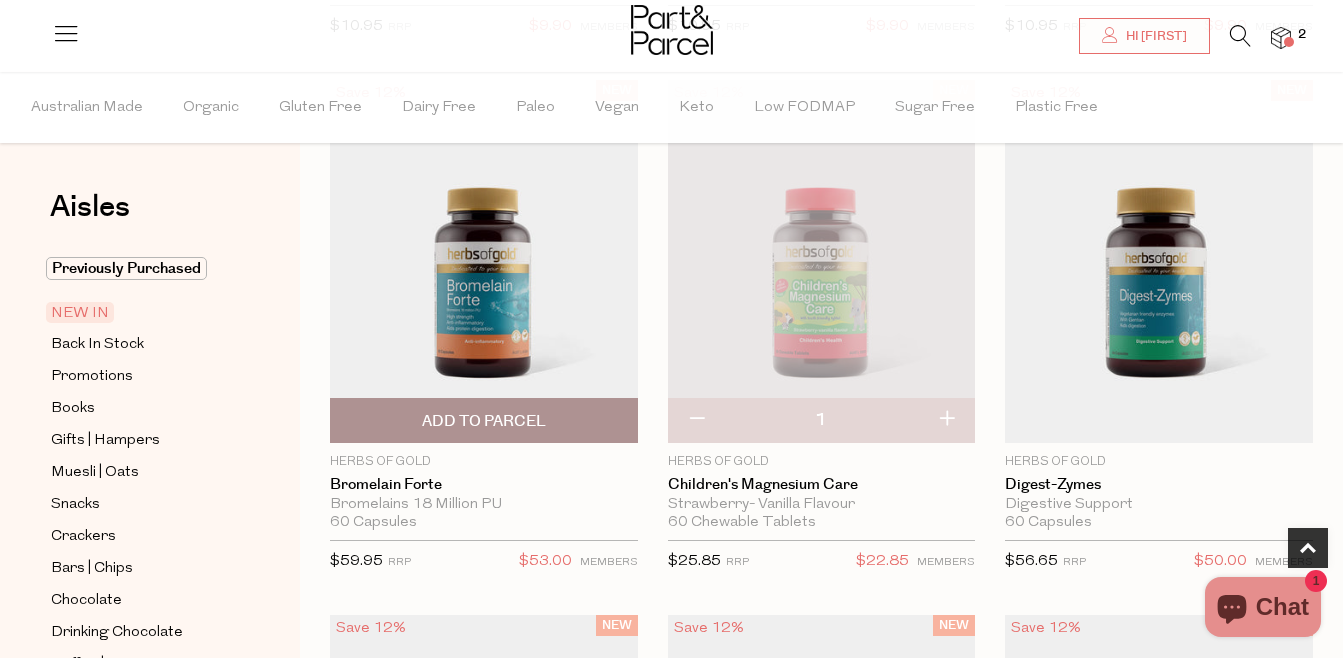click at bounding box center (484, 261) 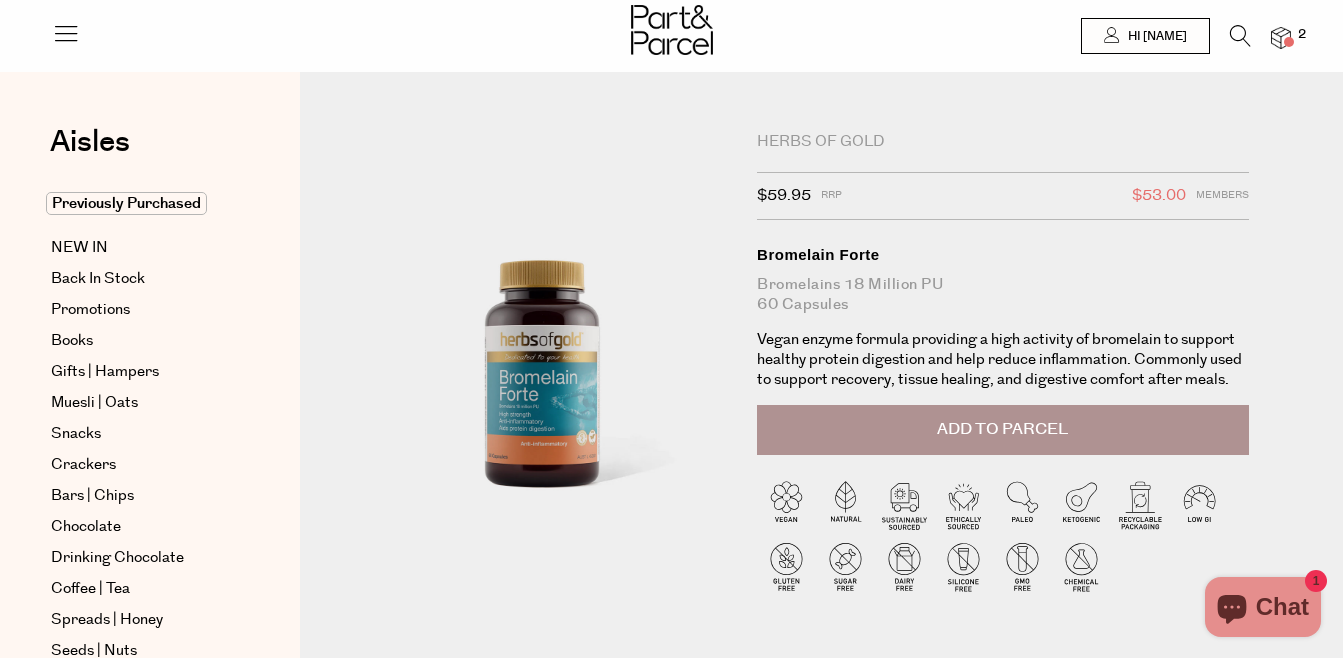 scroll, scrollTop: 0, scrollLeft: 0, axis: both 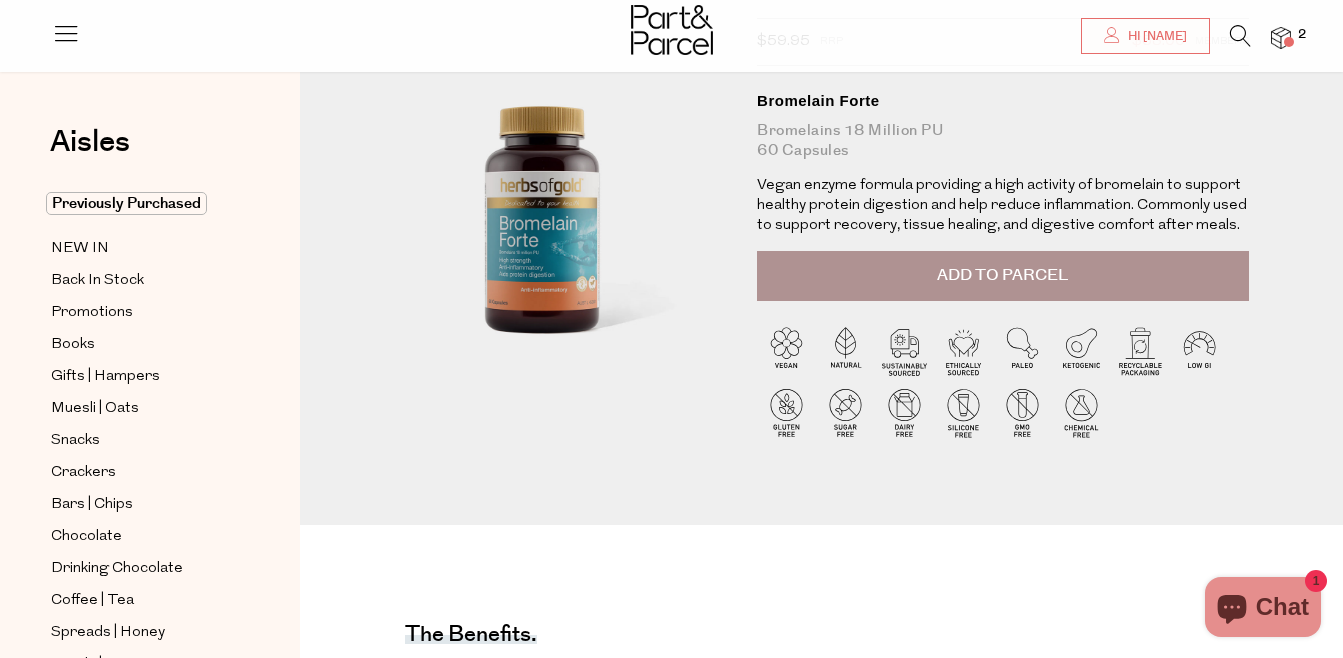 click on "Add to Parcel" at bounding box center (1003, 276) 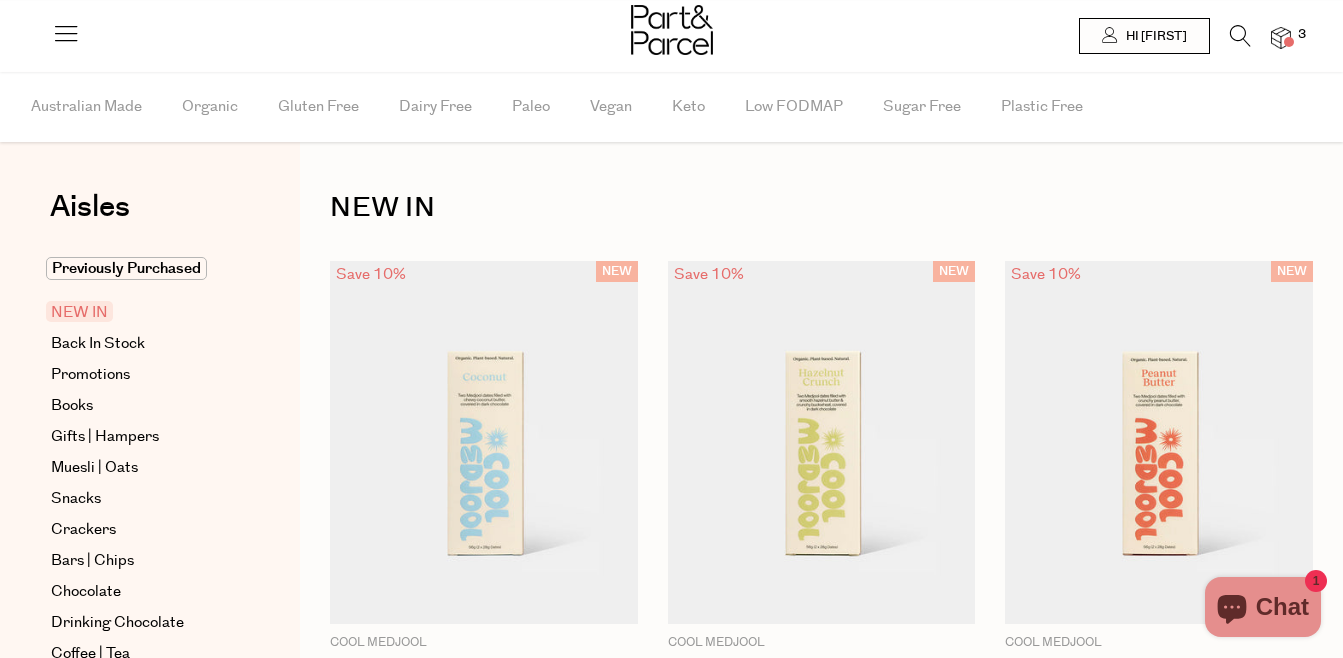 scroll, scrollTop: 717, scrollLeft: 0, axis: vertical 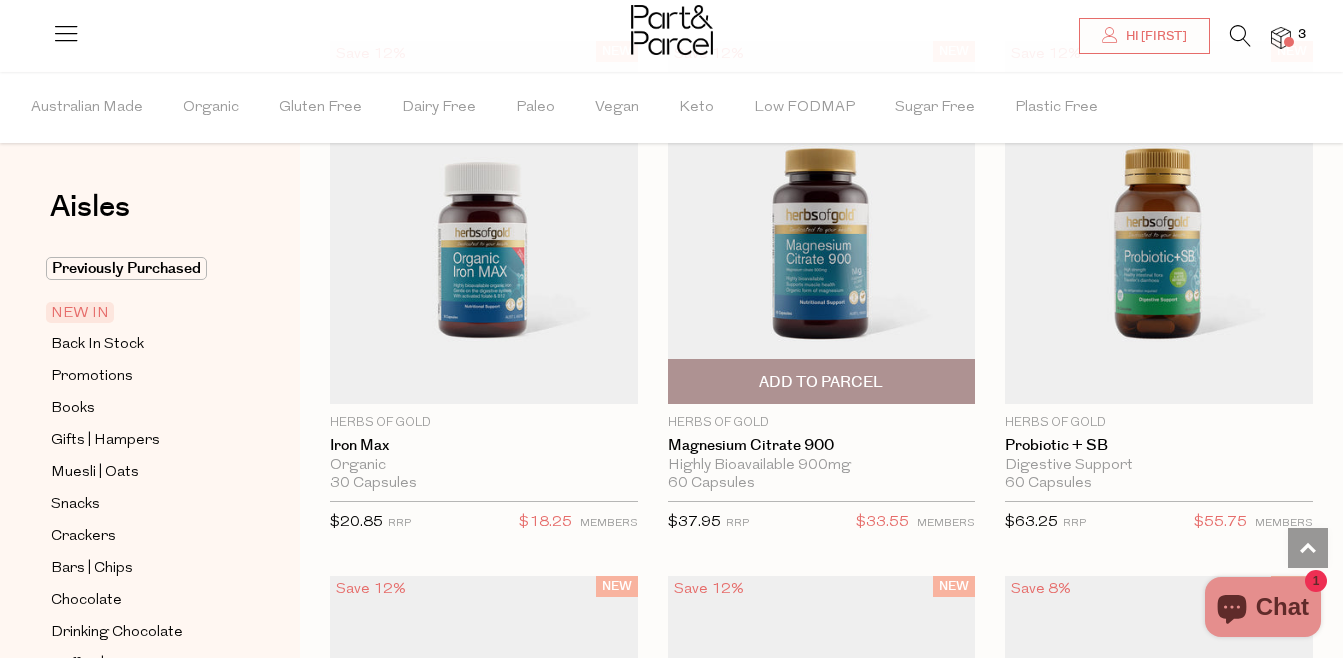 click at bounding box center [822, 222] 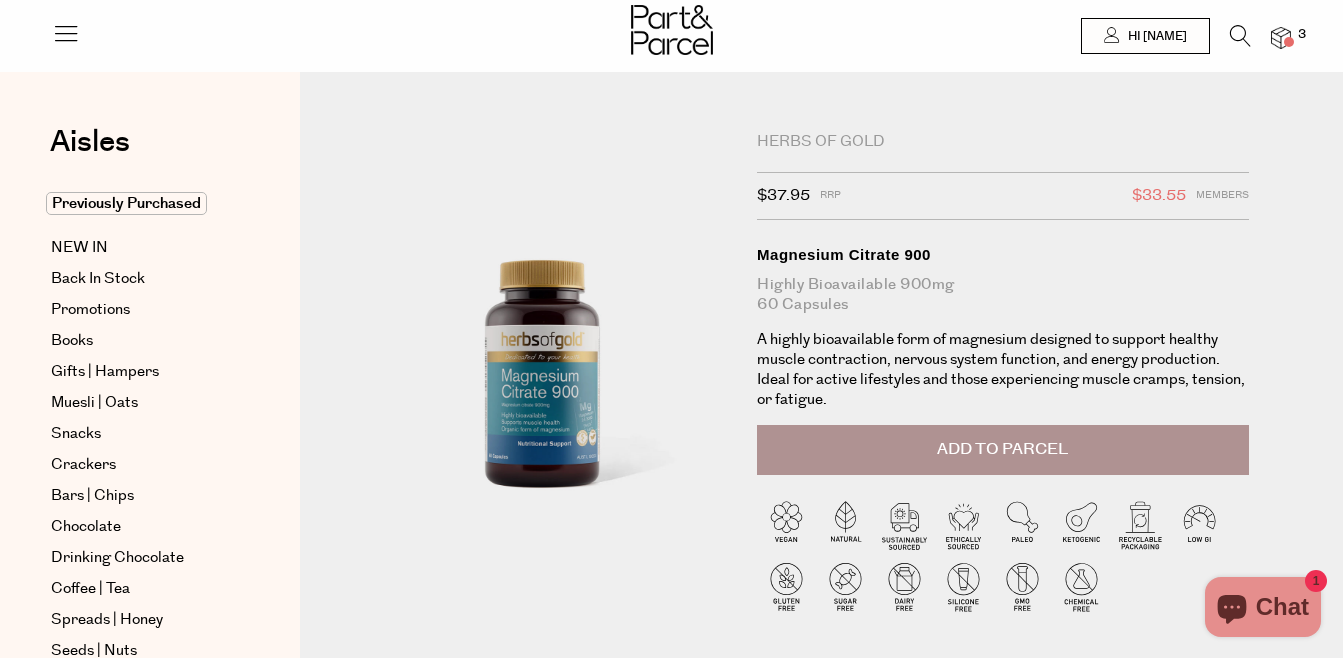 scroll, scrollTop: 0, scrollLeft: 0, axis: both 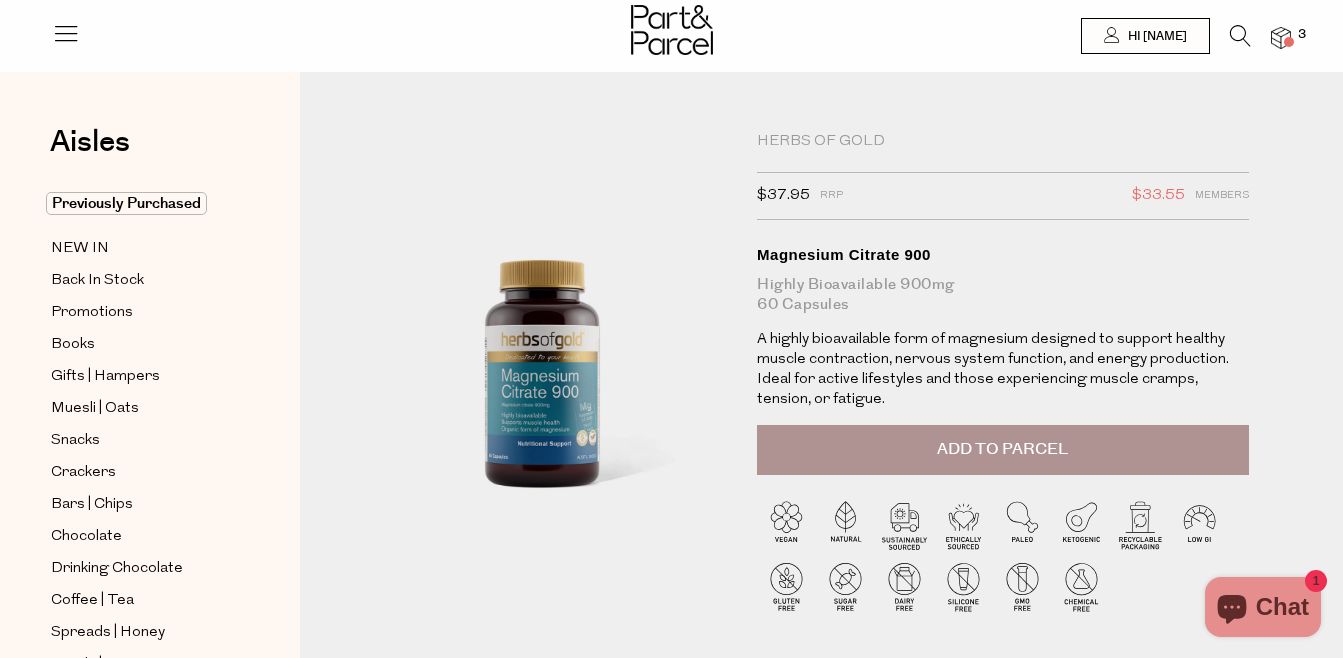 click on "Add to Parcel" at bounding box center [1002, 449] 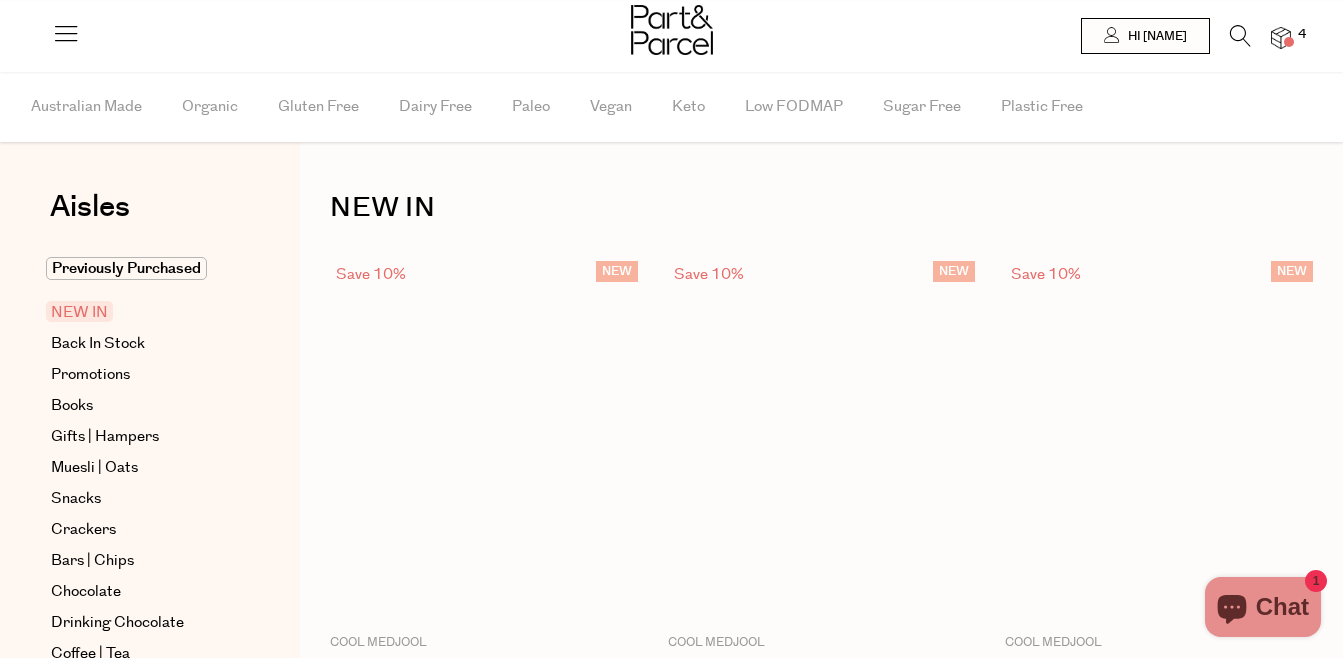 scroll, scrollTop: 1290, scrollLeft: 0, axis: vertical 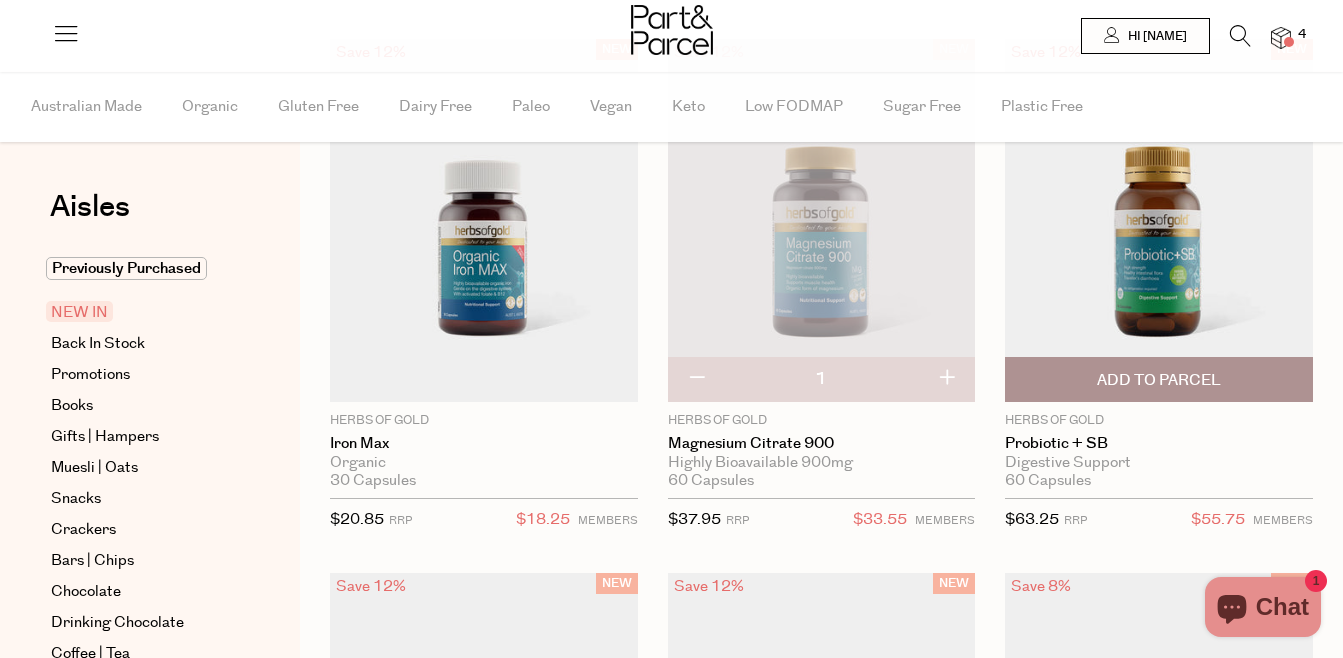 click at bounding box center [1159, 220] 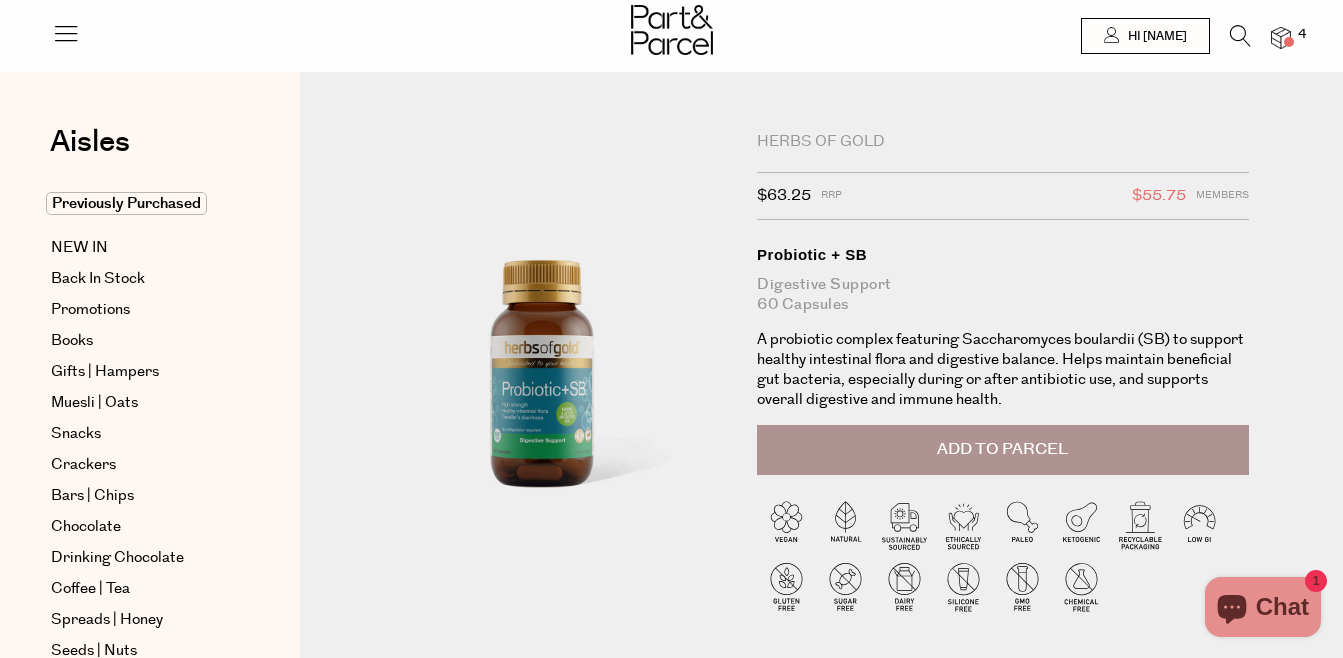 scroll, scrollTop: 0, scrollLeft: 0, axis: both 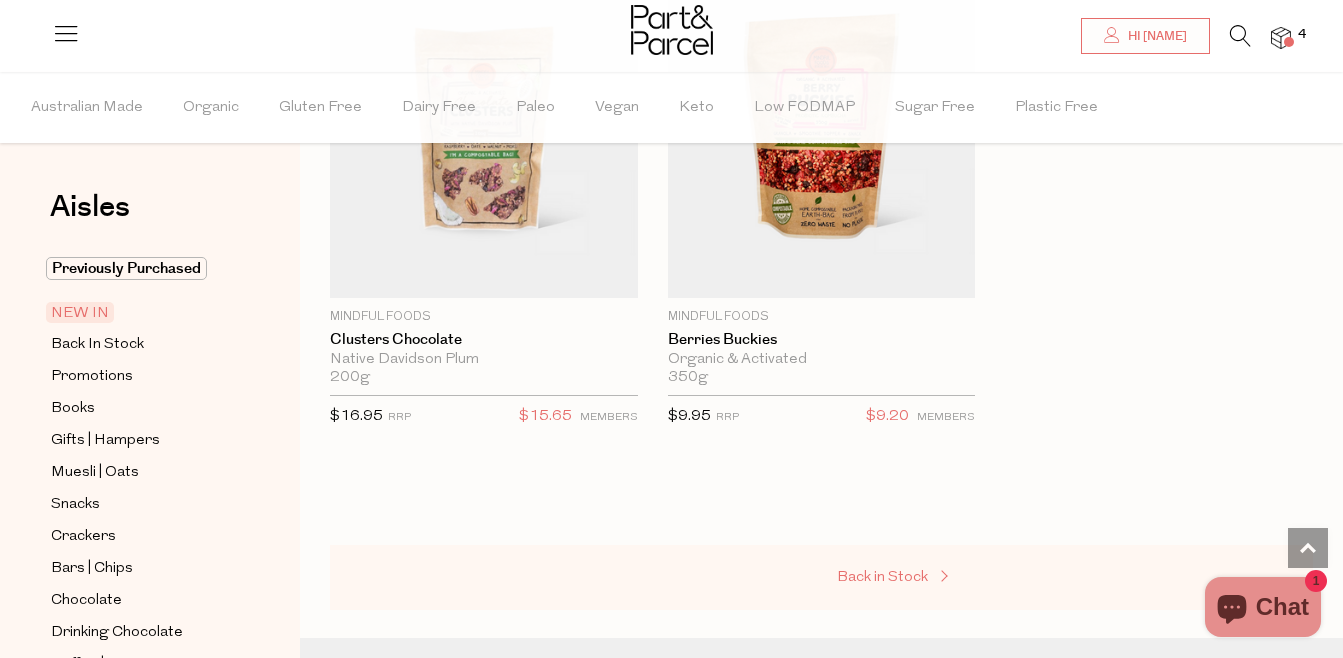 click on "Back in Stock" at bounding box center [882, 577] 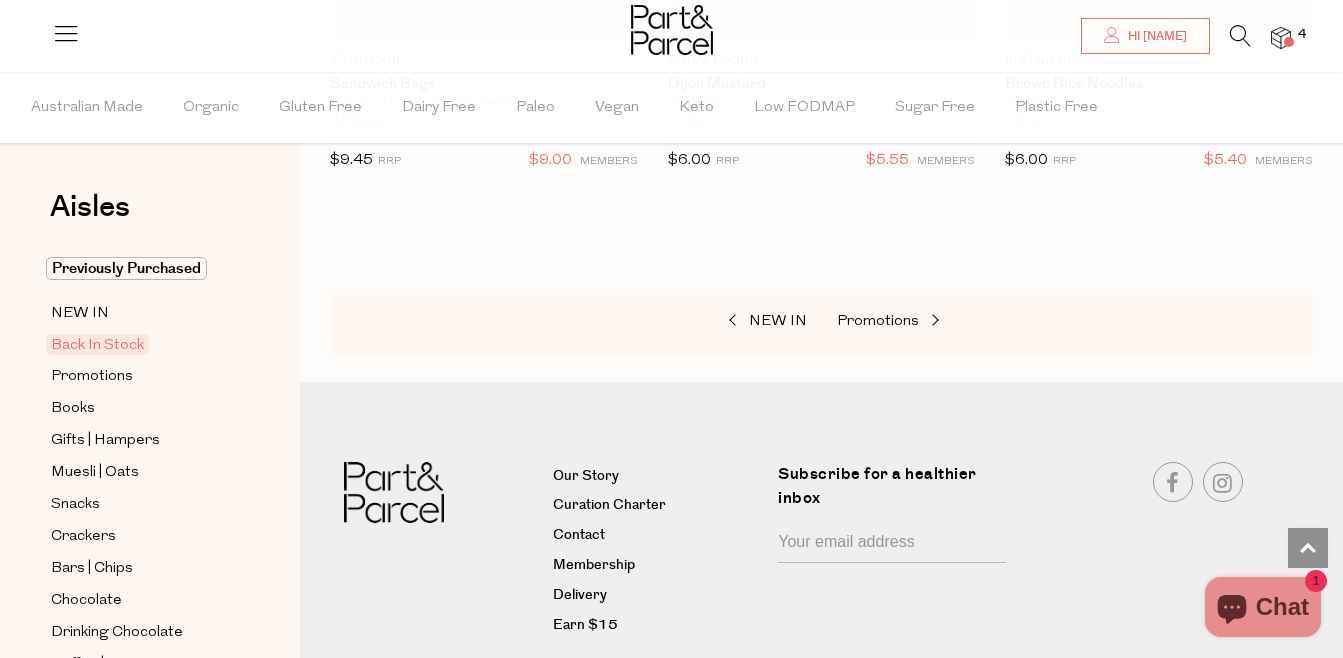 scroll, scrollTop: 1715, scrollLeft: 0, axis: vertical 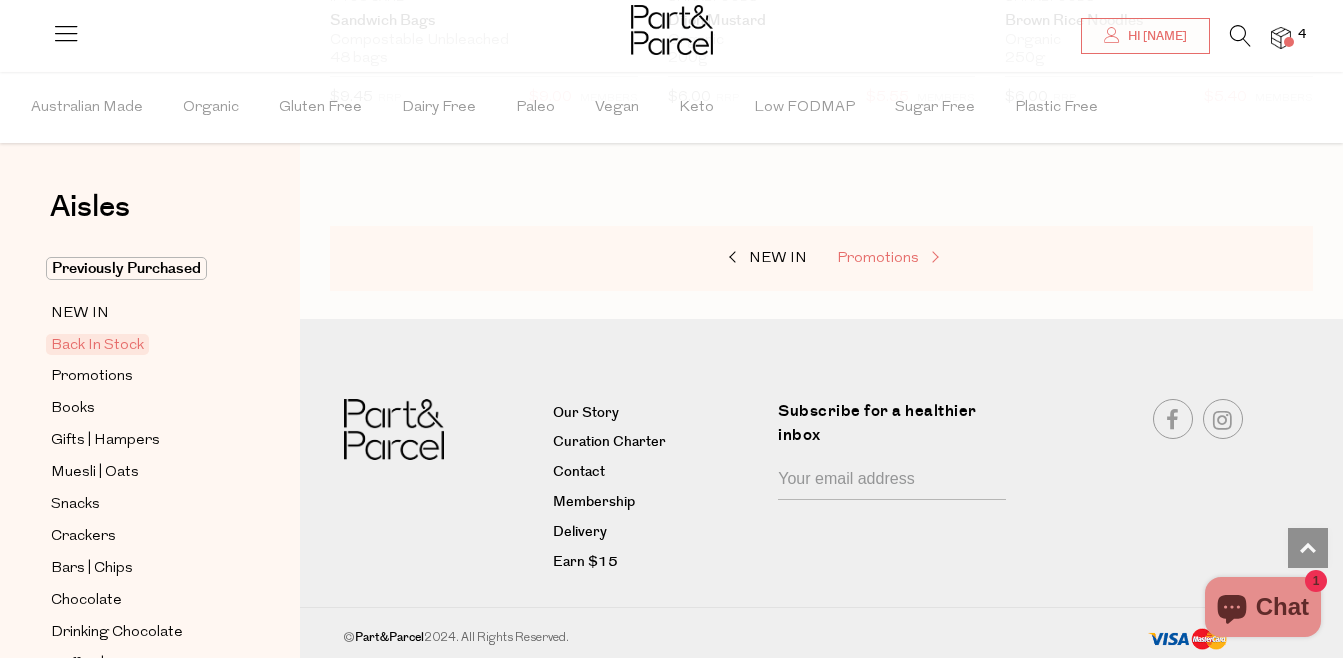 click on "Promotions" at bounding box center [878, 258] 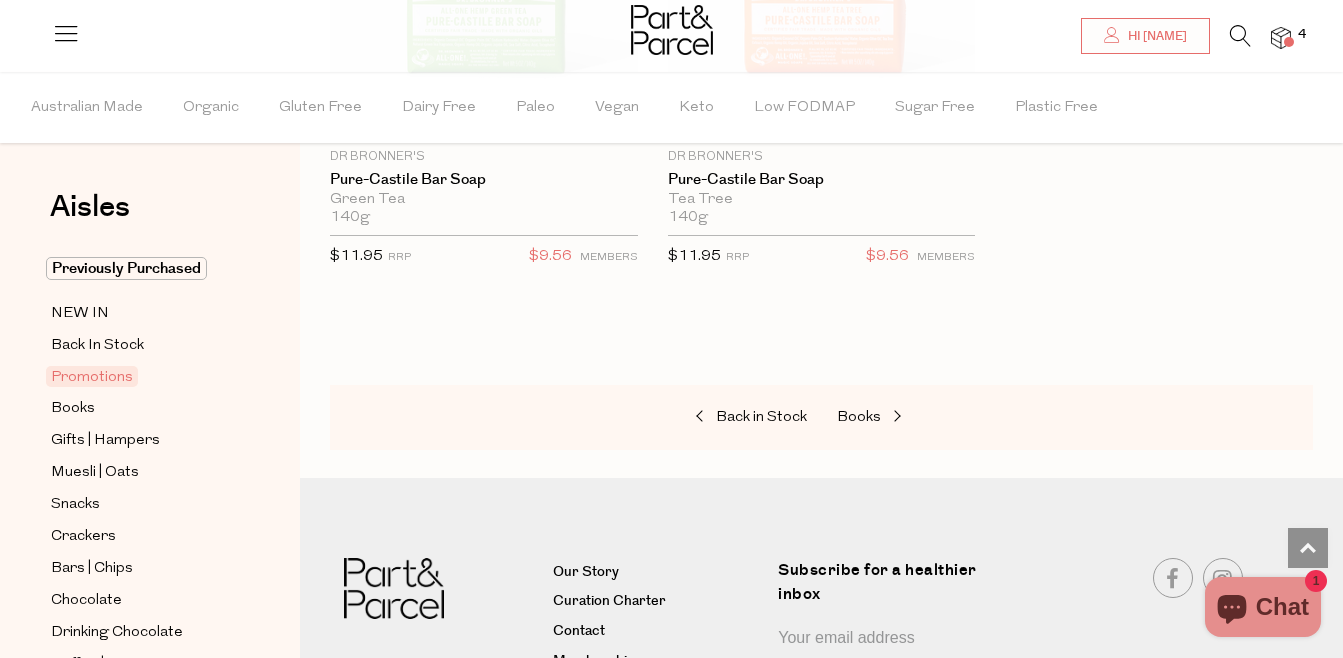 scroll, scrollTop: 1560, scrollLeft: 0, axis: vertical 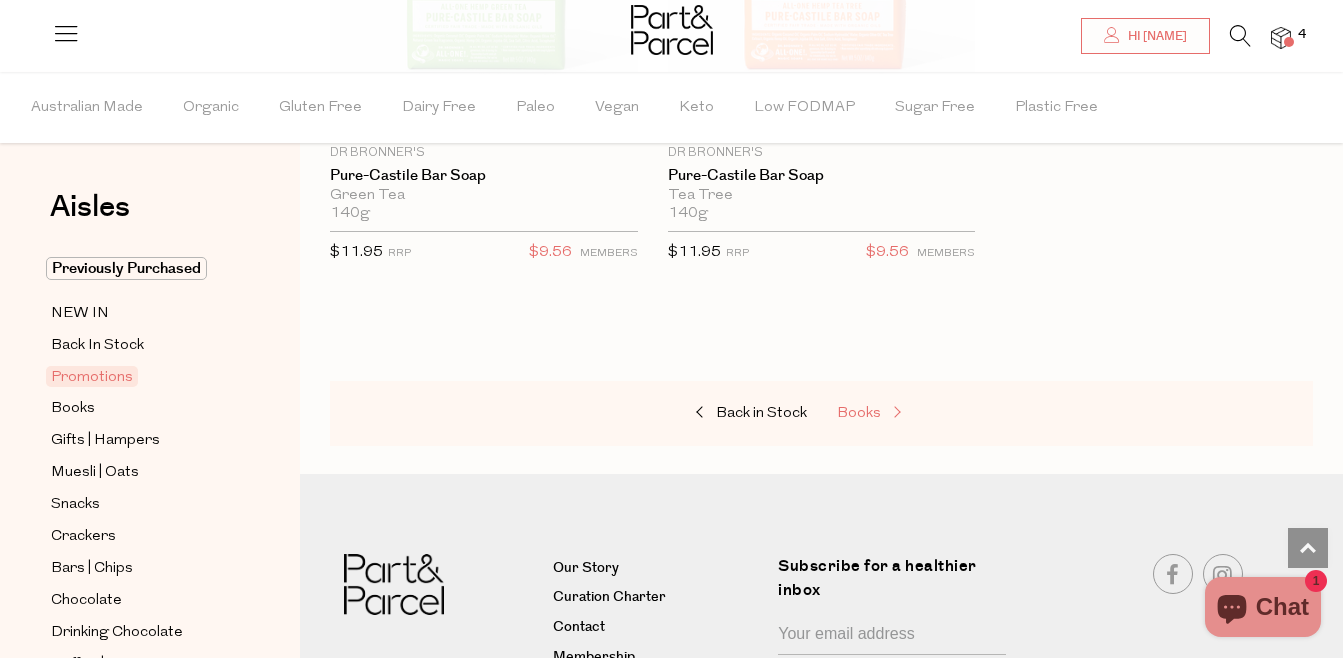 click on "Books" at bounding box center (859, 413) 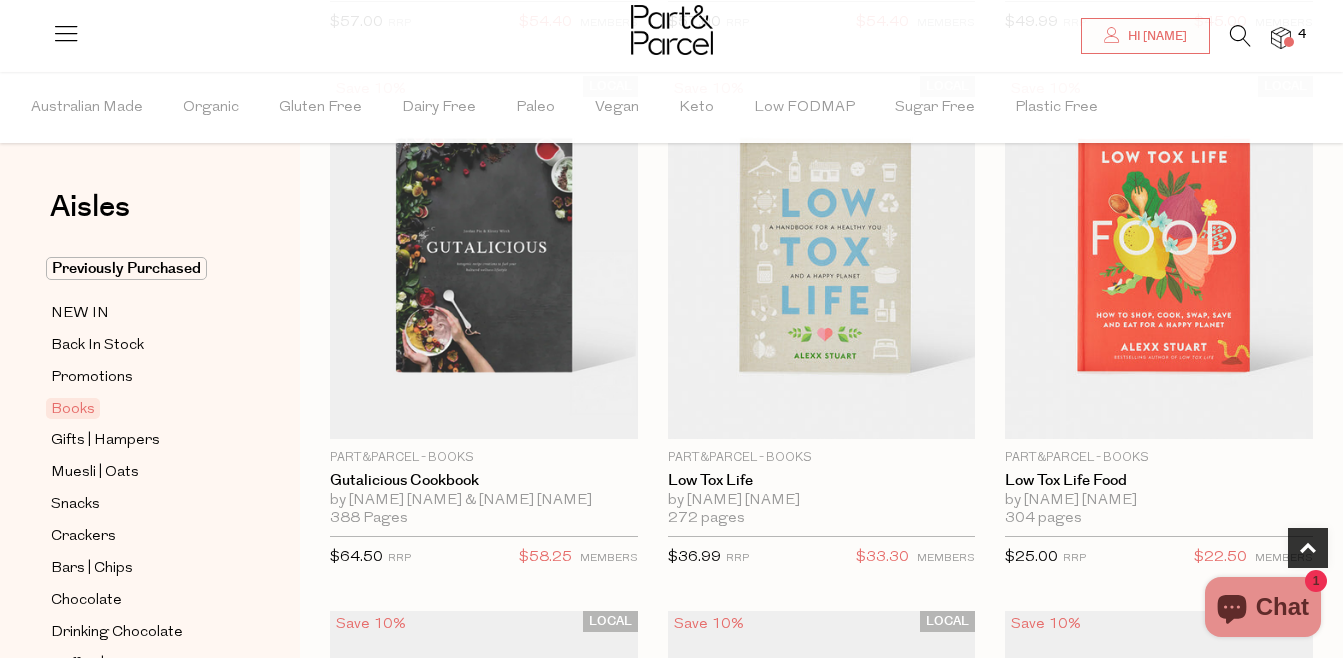 scroll, scrollTop: 680, scrollLeft: 0, axis: vertical 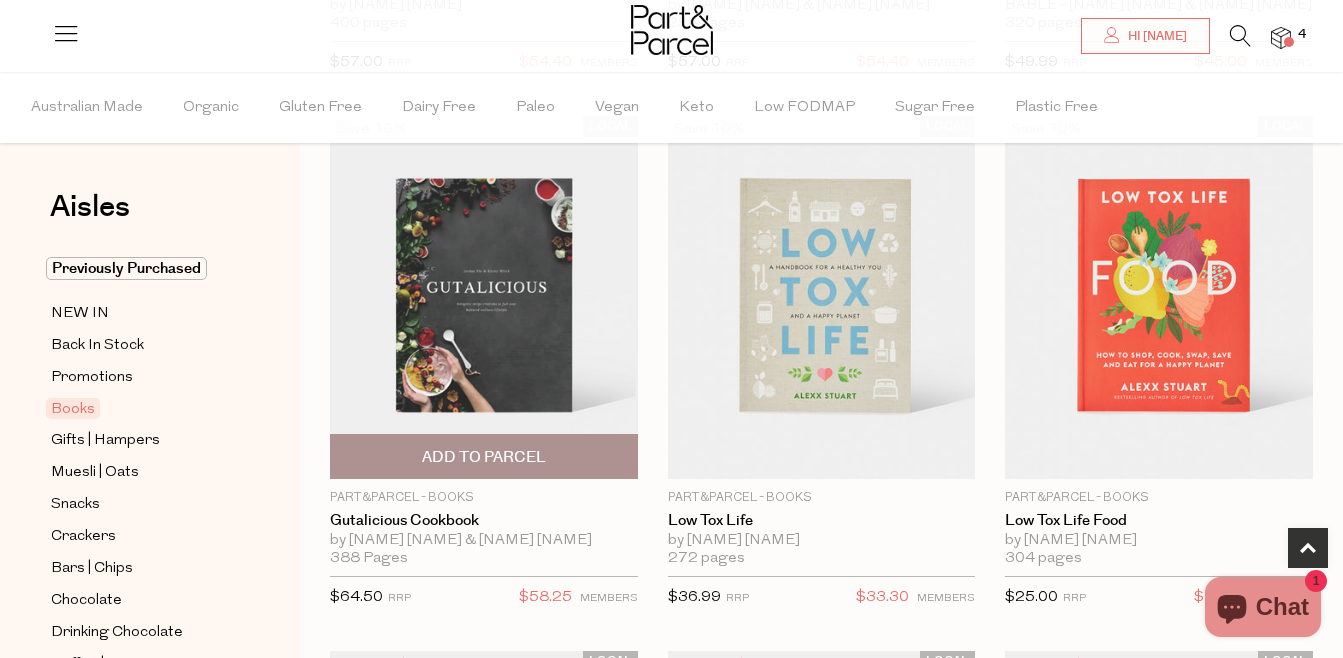 click at bounding box center (484, 297) 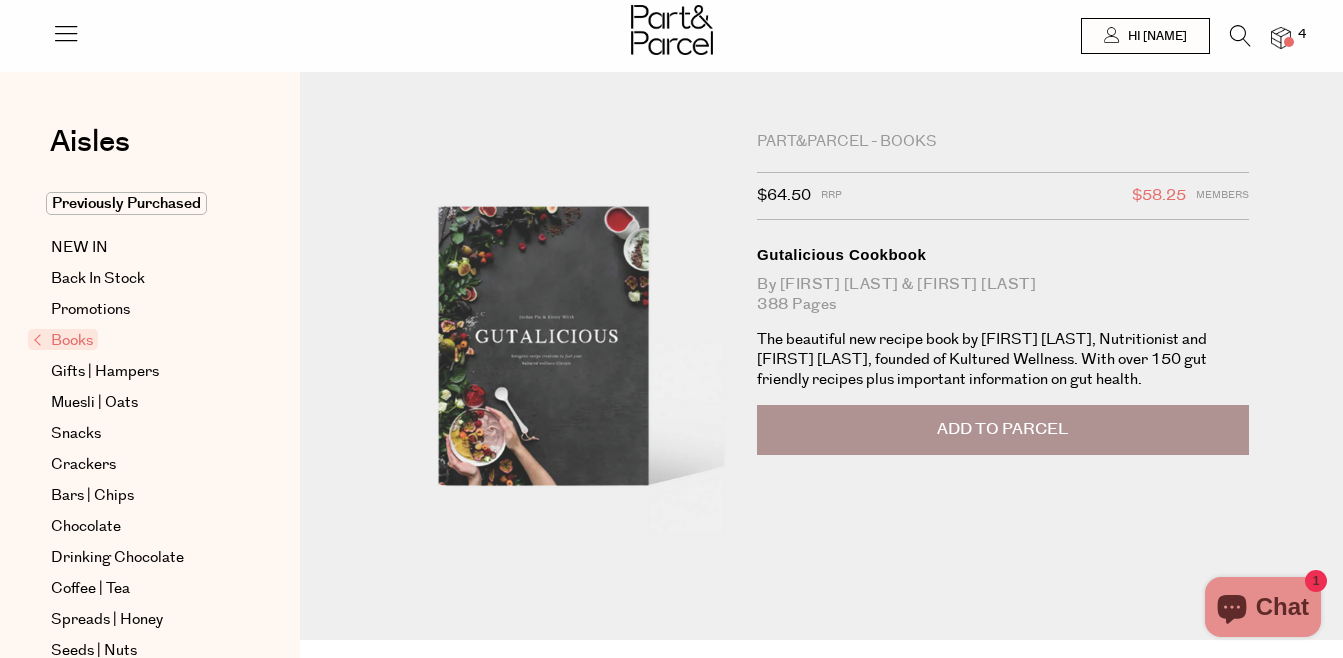 scroll, scrollTop: 0, scrollLeft: 0, axis: both 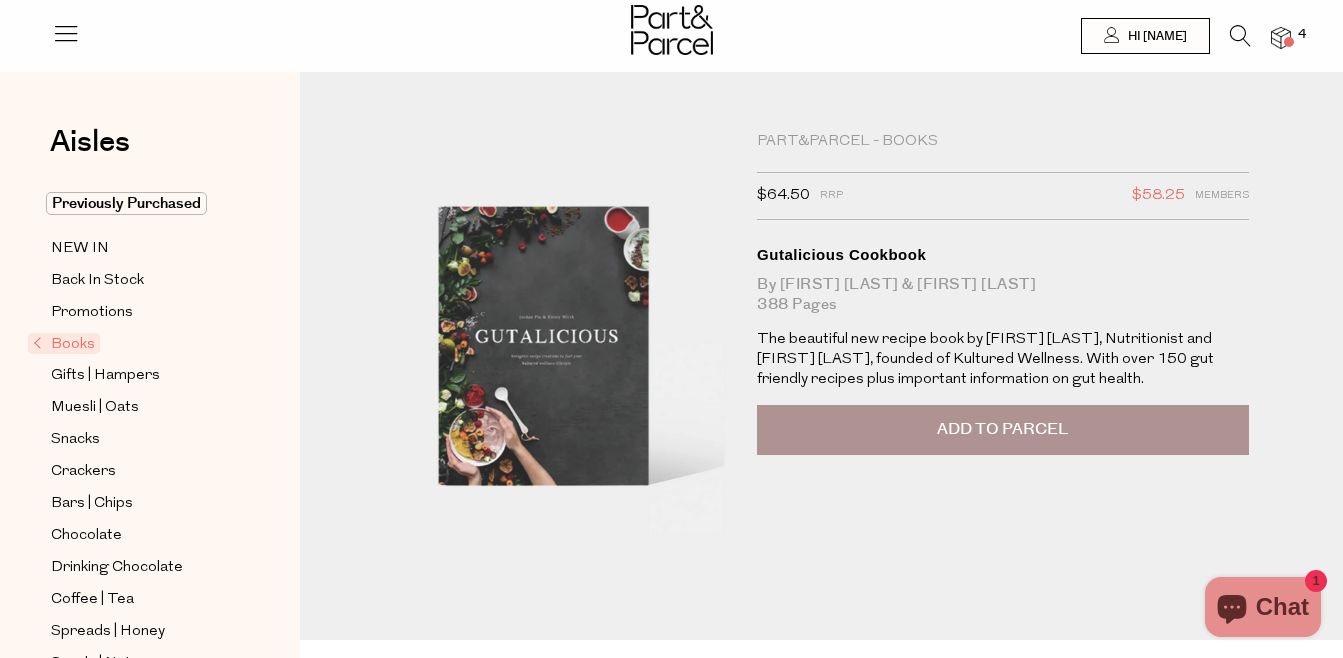 click on "Add to Parcel" at bounding box center [1003, 430] 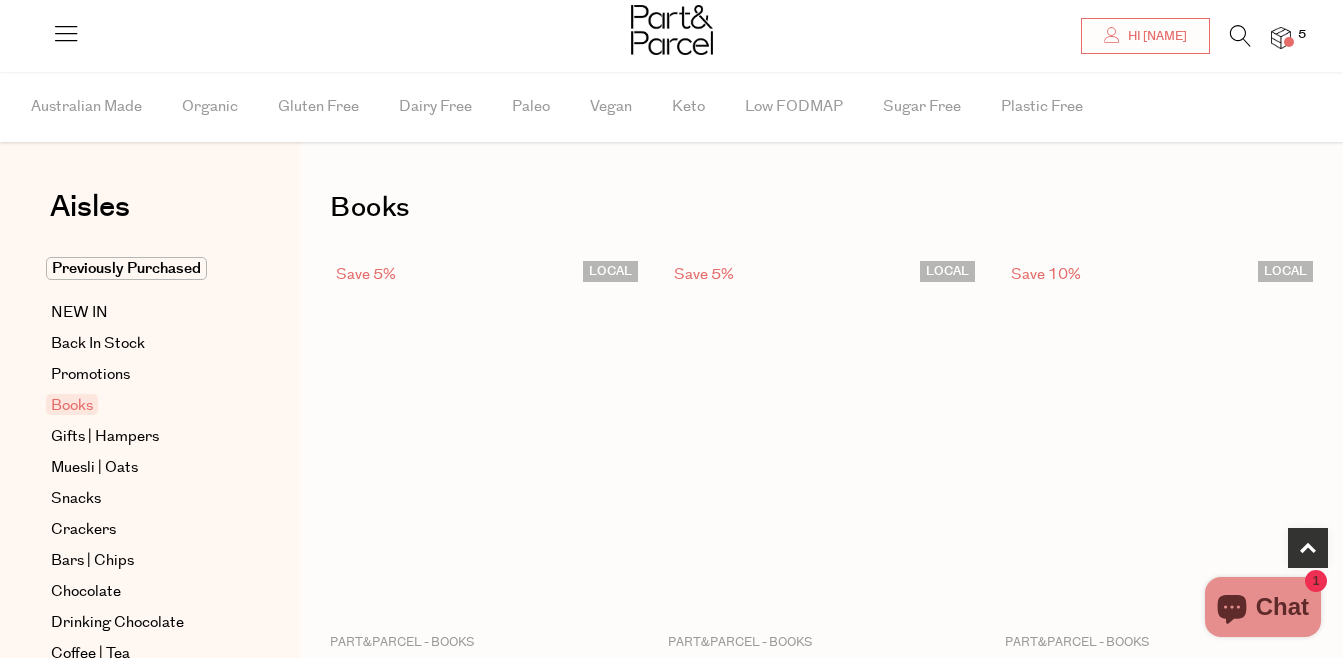 scroll, scrollTop: 689, scrollLeft: 0, axis: vertical 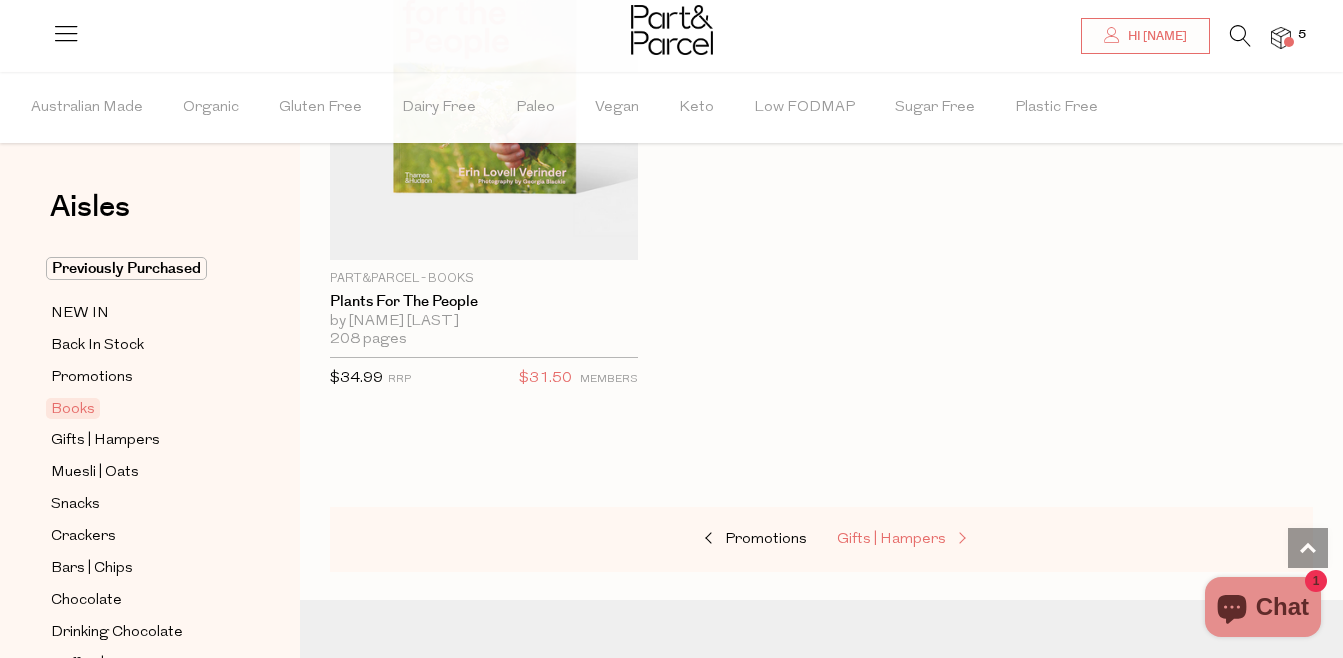 click on "Gifts | Hampers" at bounding box center [891, 539] 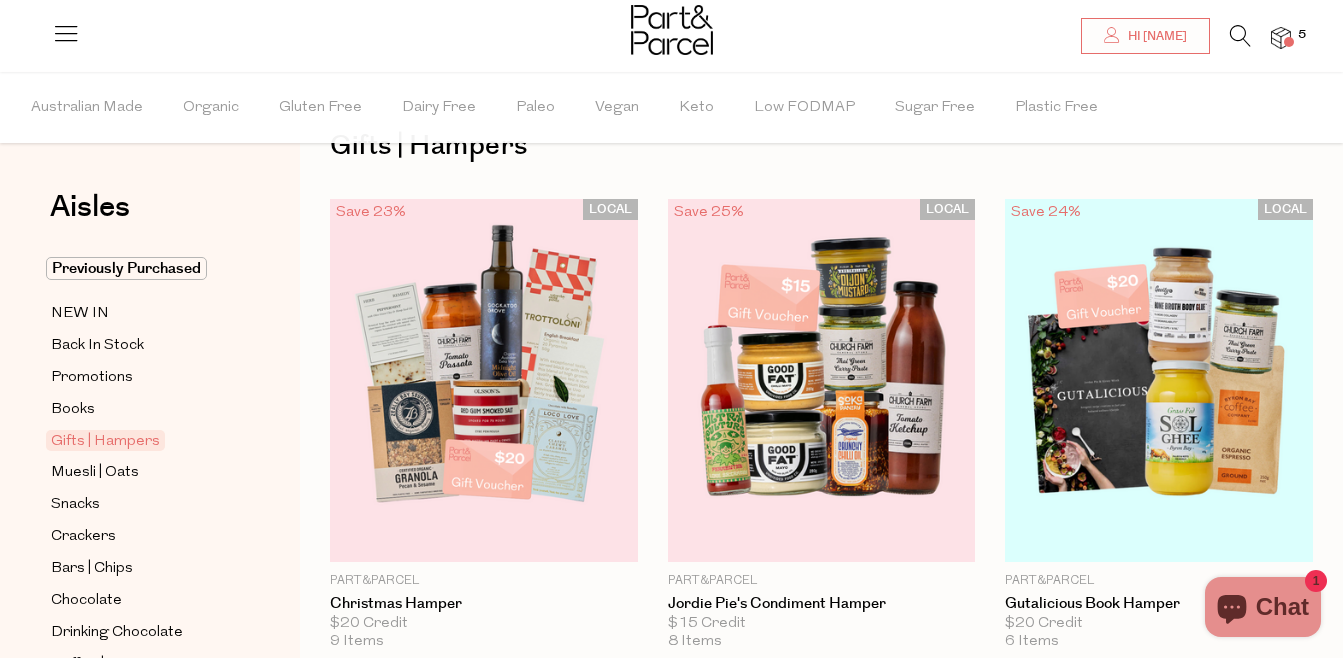 scroll, scrollTop: 0, scrollLeft: 0, axis: both 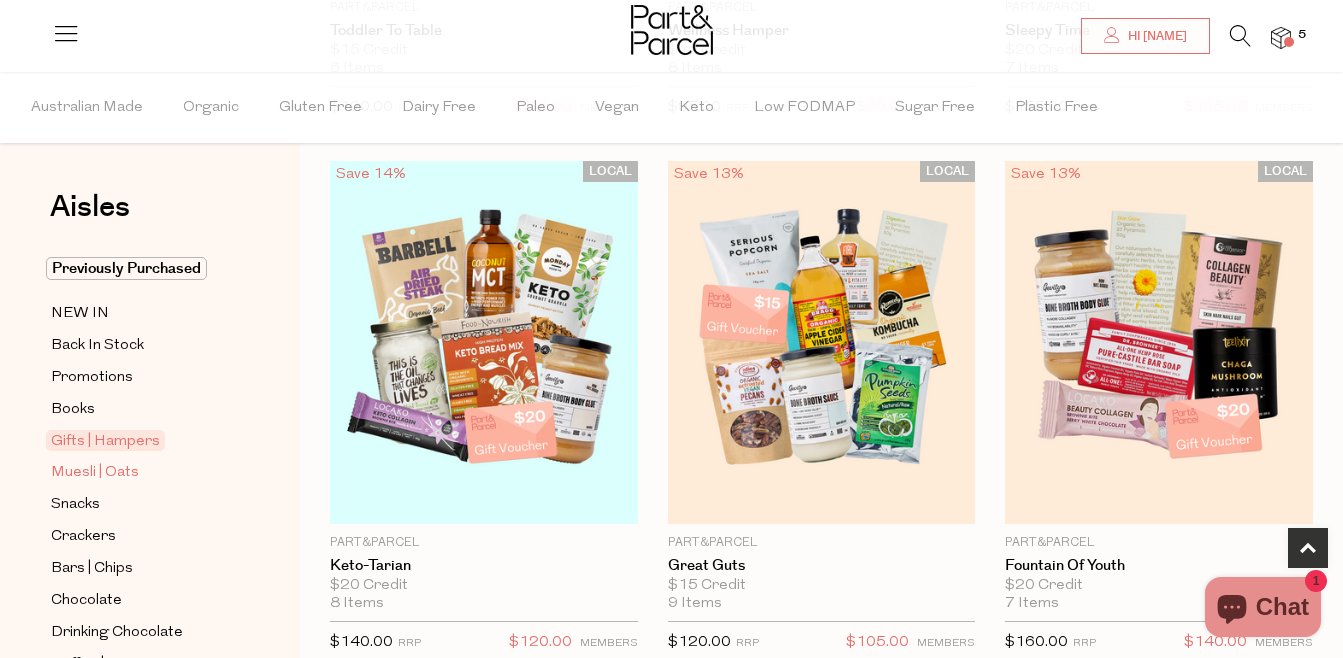 click on "Muesli | Oats" at bounding box center [95, 473] 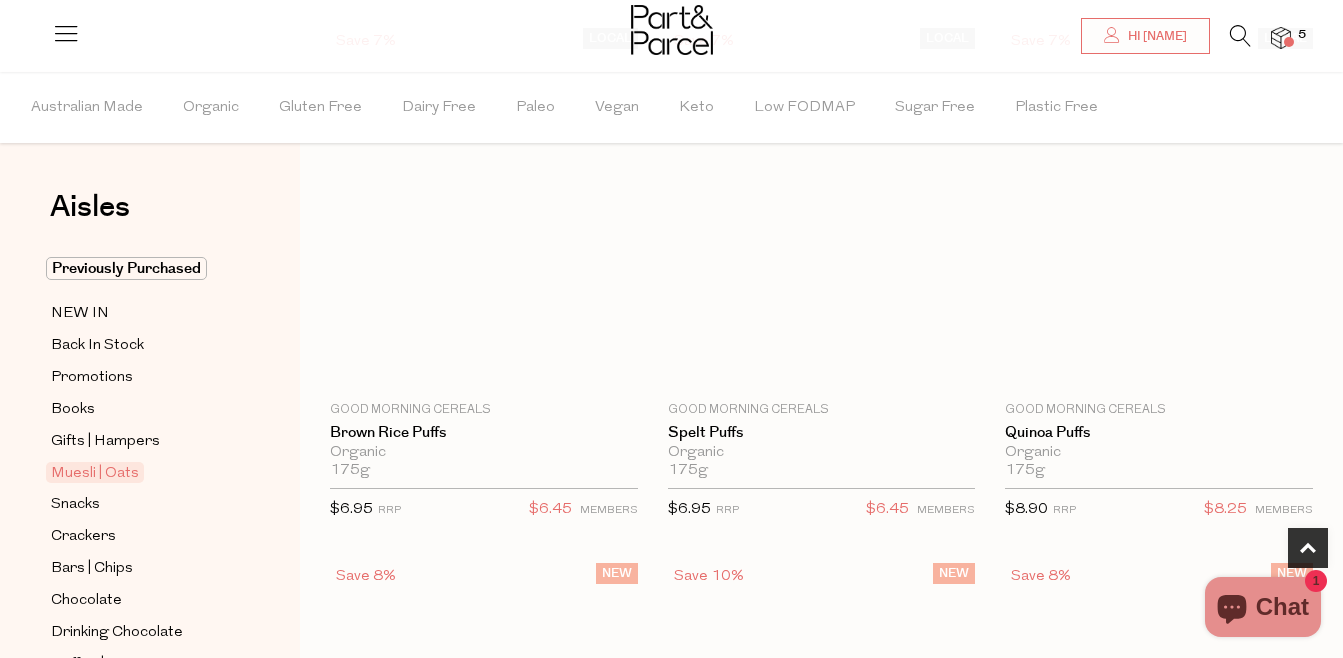 scroll, scrollTop: 0, scrollLeft: 0, axis: both 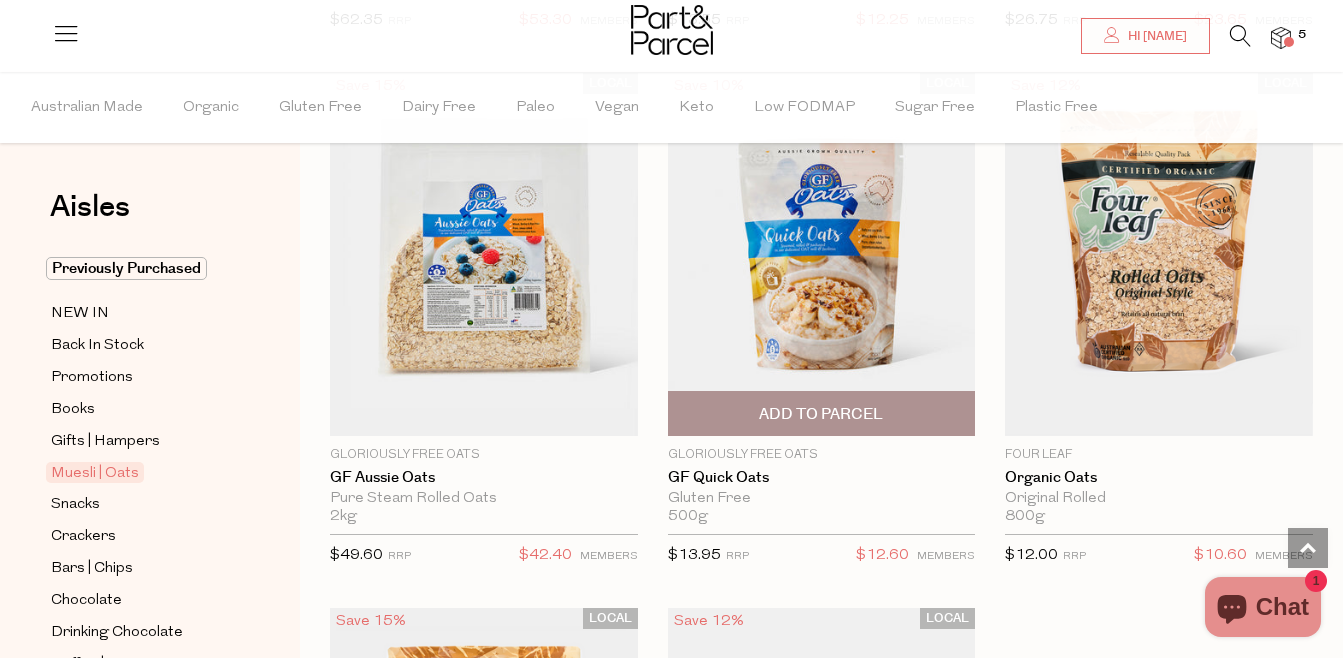 click at bounding box center (822, 254) 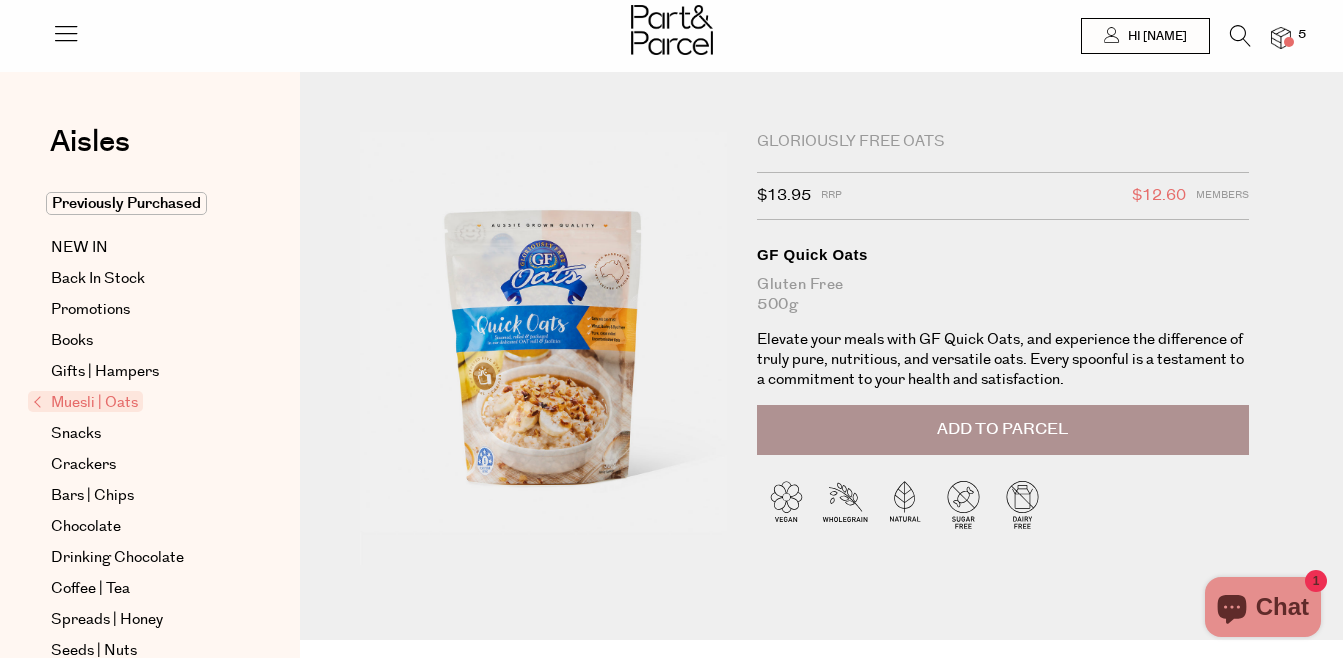 scroll, scrollTop: 0, scrollLeft: 0, axis: both 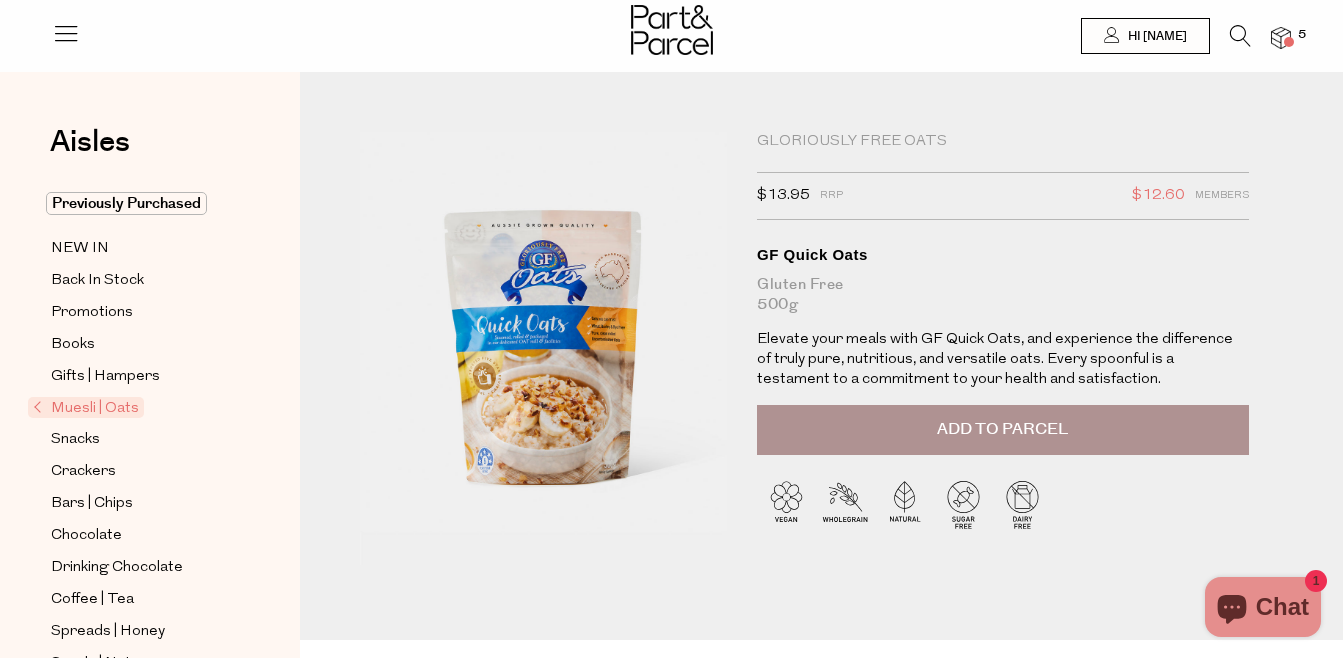 click on "Add to Parcel" at bounding box center [1002, 429] 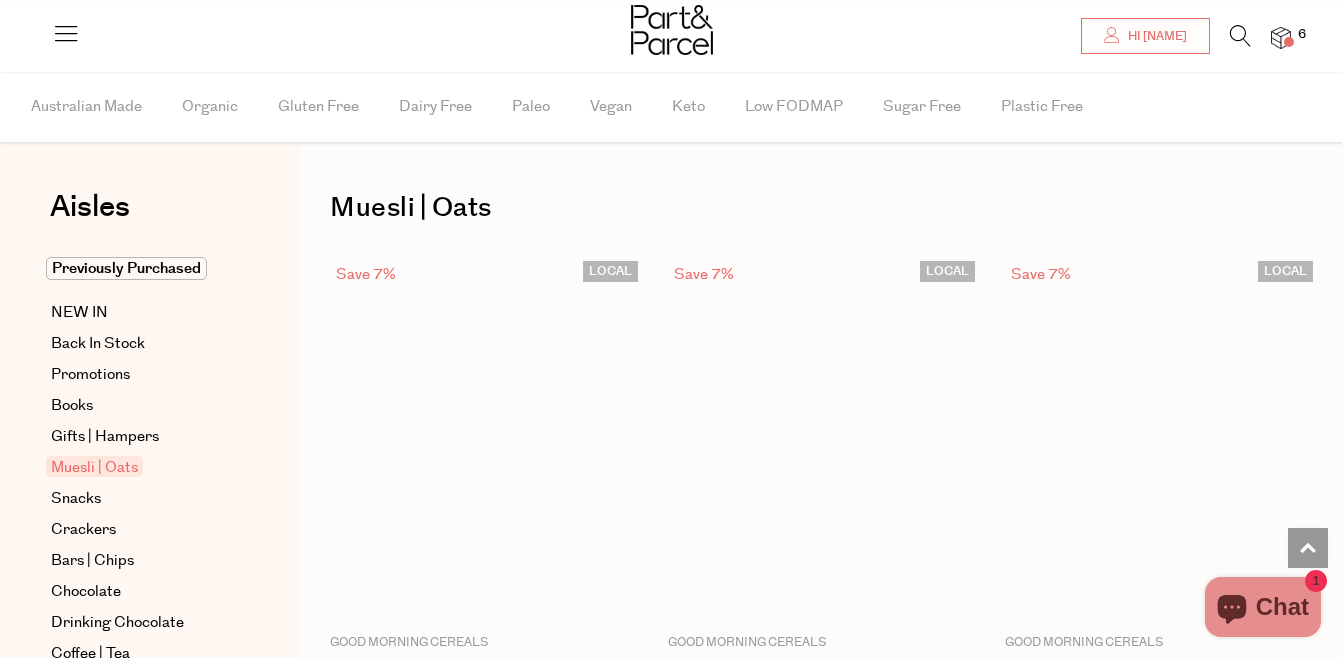scroll, scrollTop: 2583, scrollLeft: 0, axis: vertical 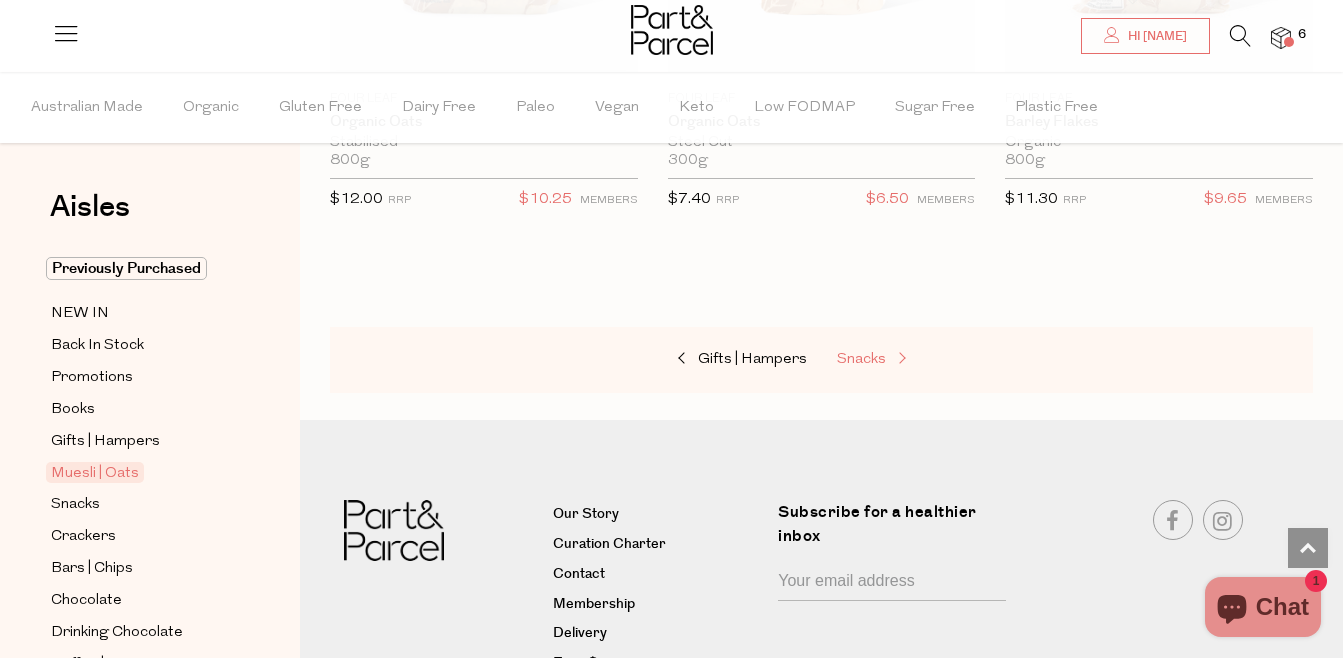 click on "Snacks" at bounding box center (861, 359) 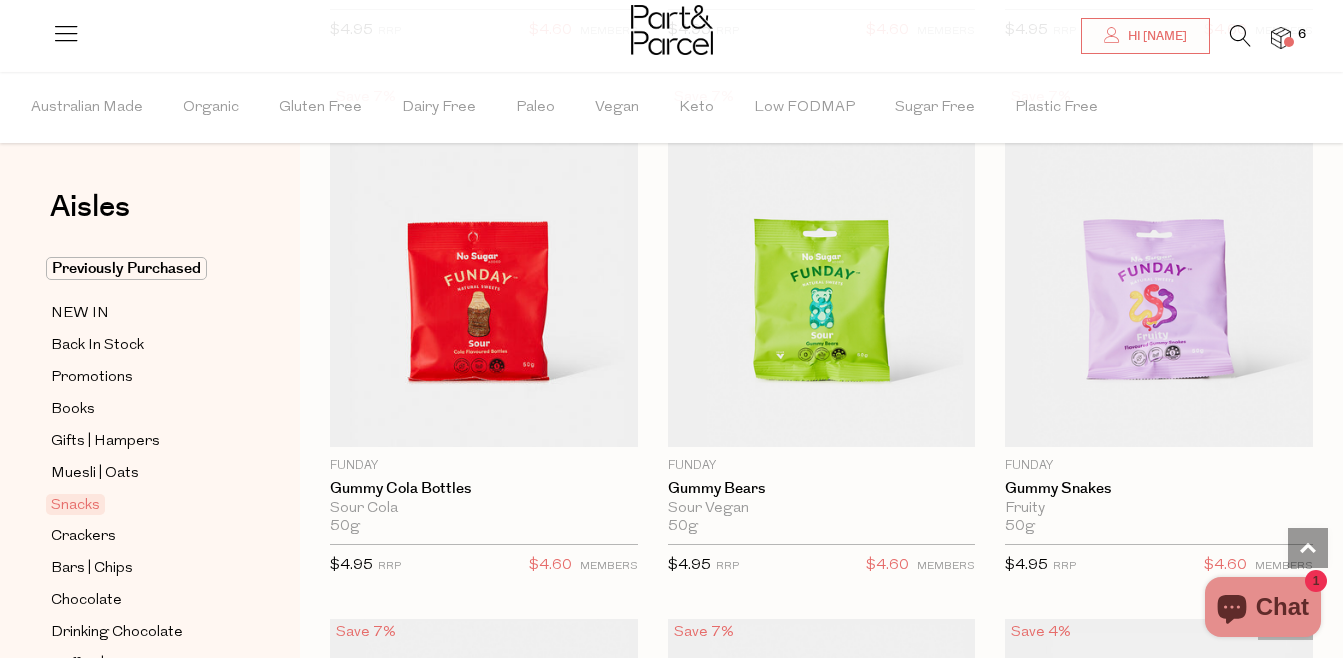 scroll, scrollTop: 2880, scrollLeft: 0, axis: vertical 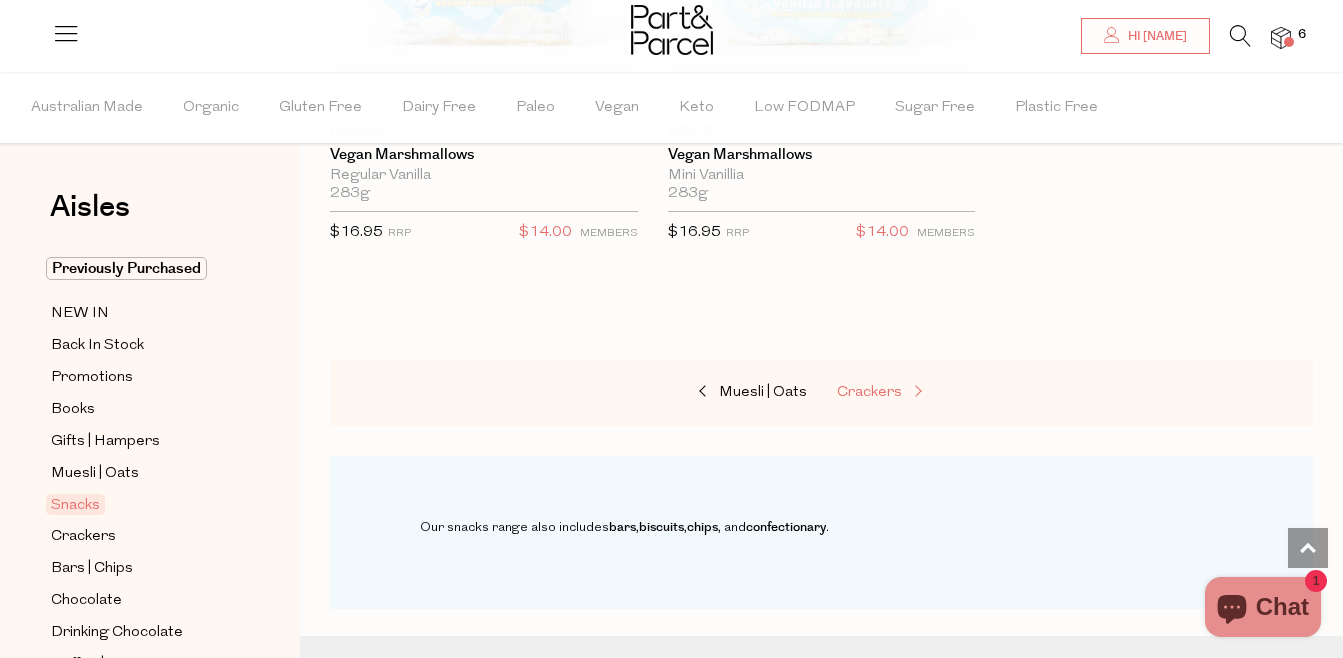 click on "Crackers" at bounding box center (869, 392) 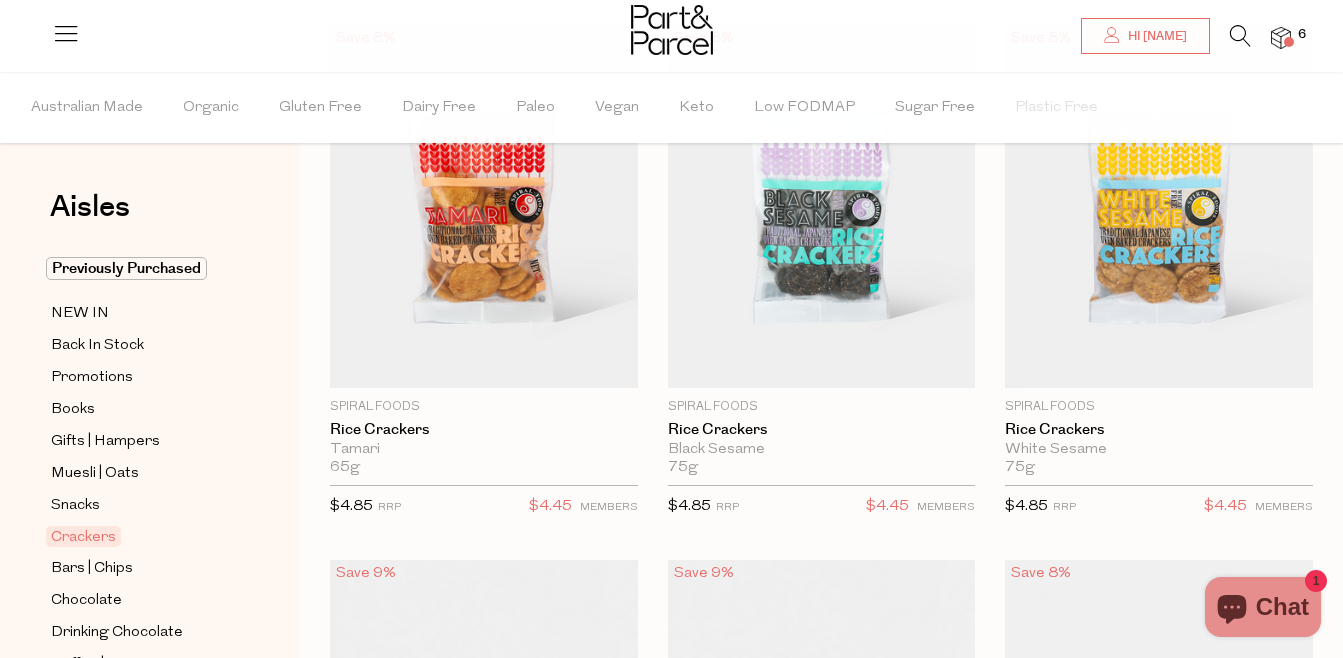 scroll, scrollTop: 240, scrollLeft: 0, axis: vertical 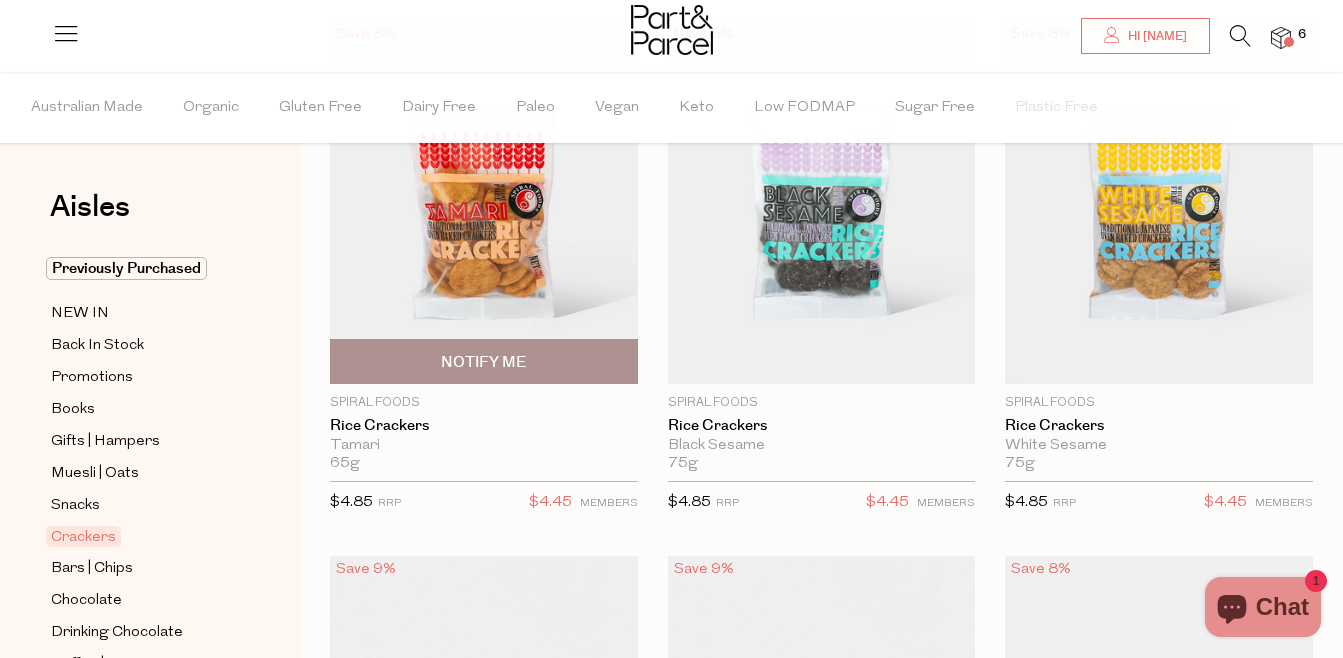 click on "Notify Me" at bounding box center [484, 361] 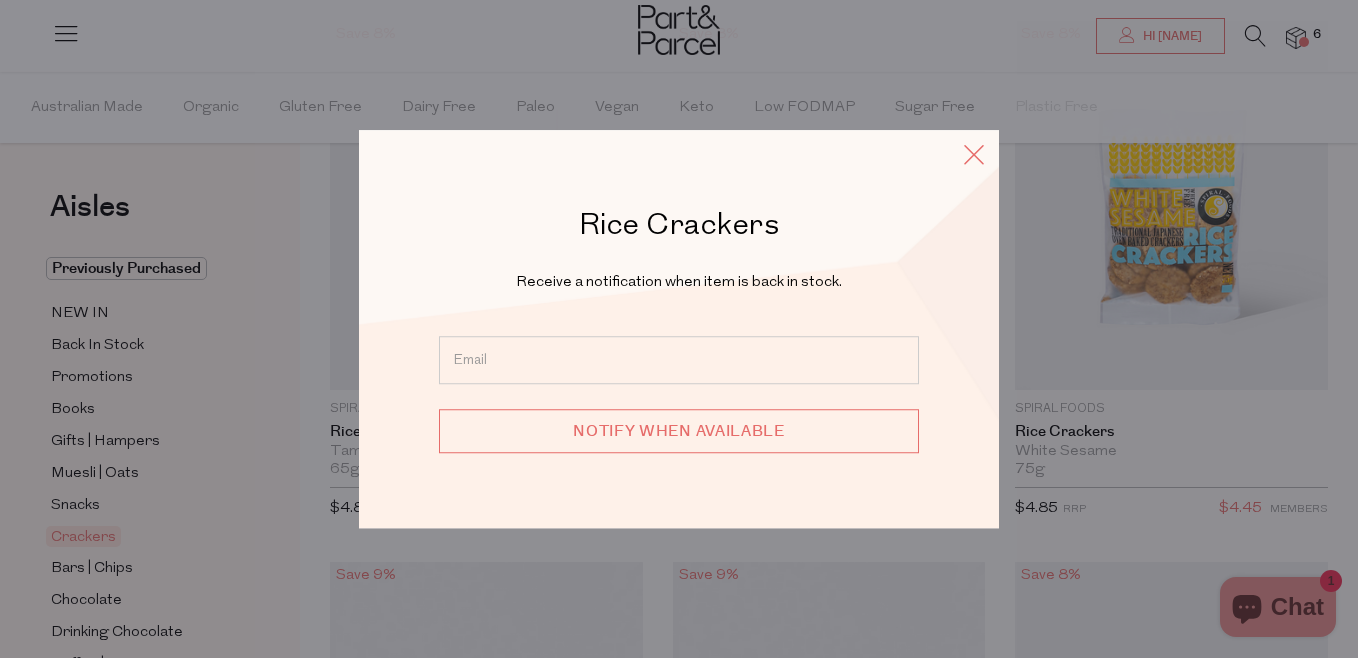 click at bounding box center (974, 154) 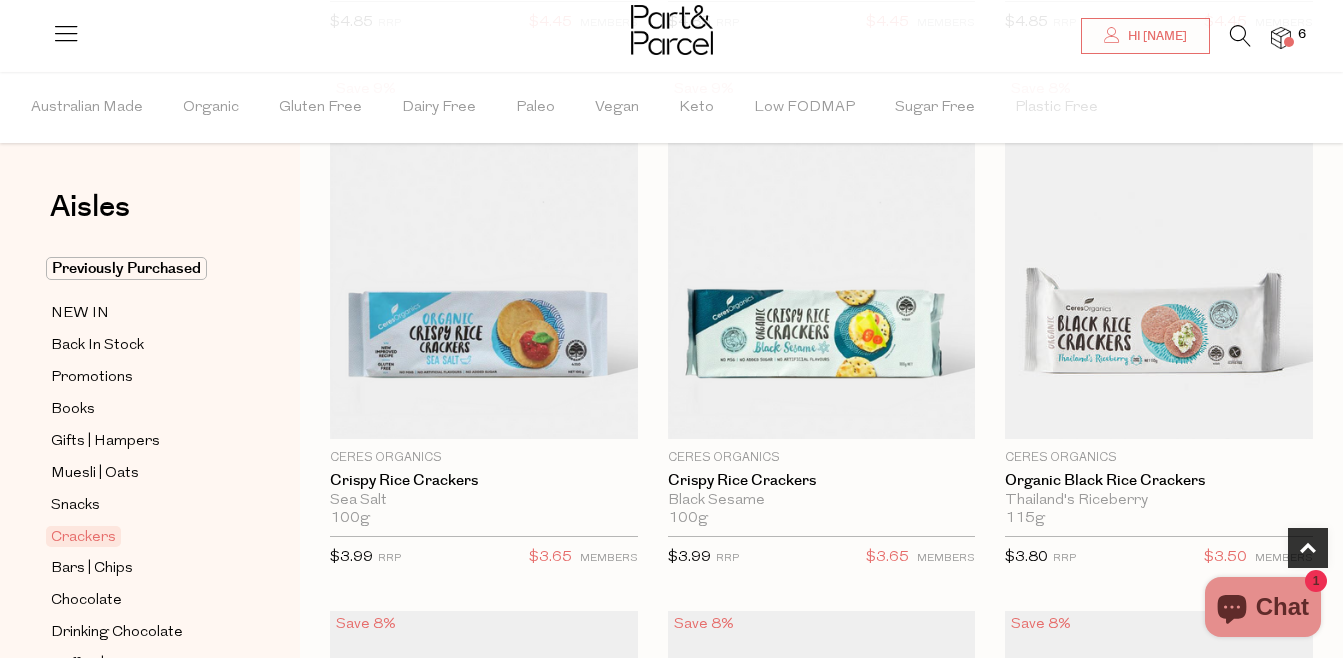 scroll, scrollTop: 760, scrollLeft: 0, axis: vertical 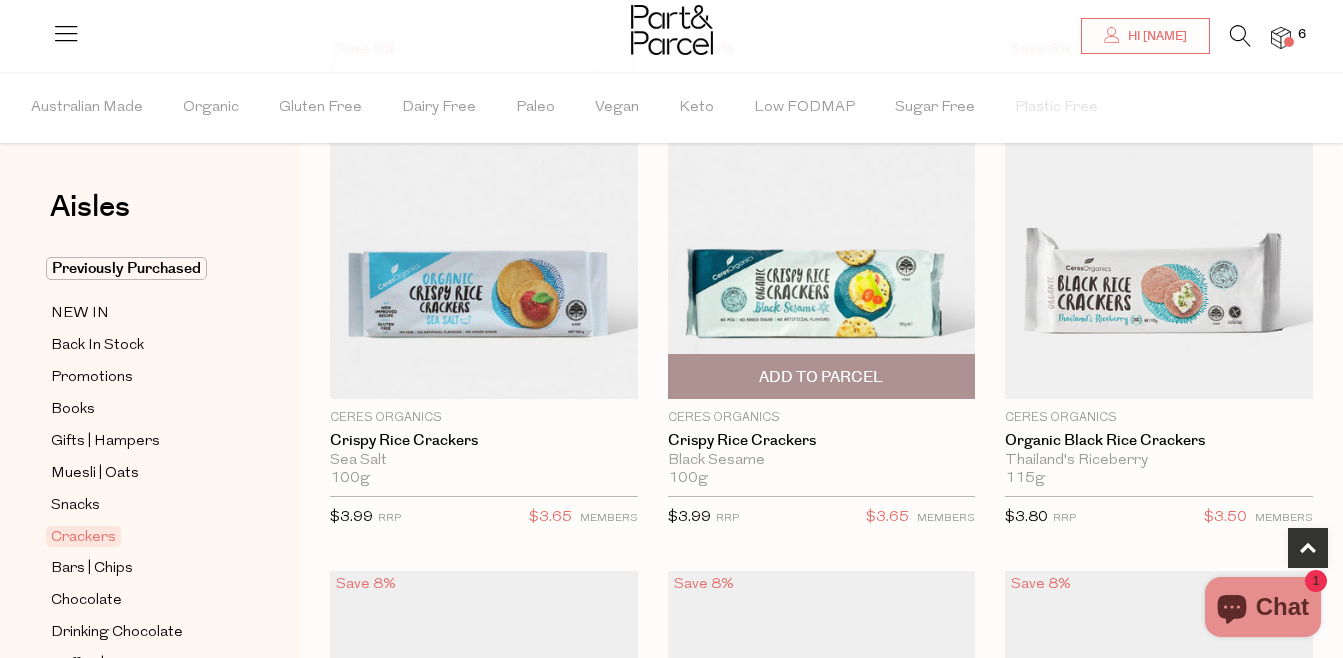 click on "Add To Parcel" at bounding box center [821, 377] 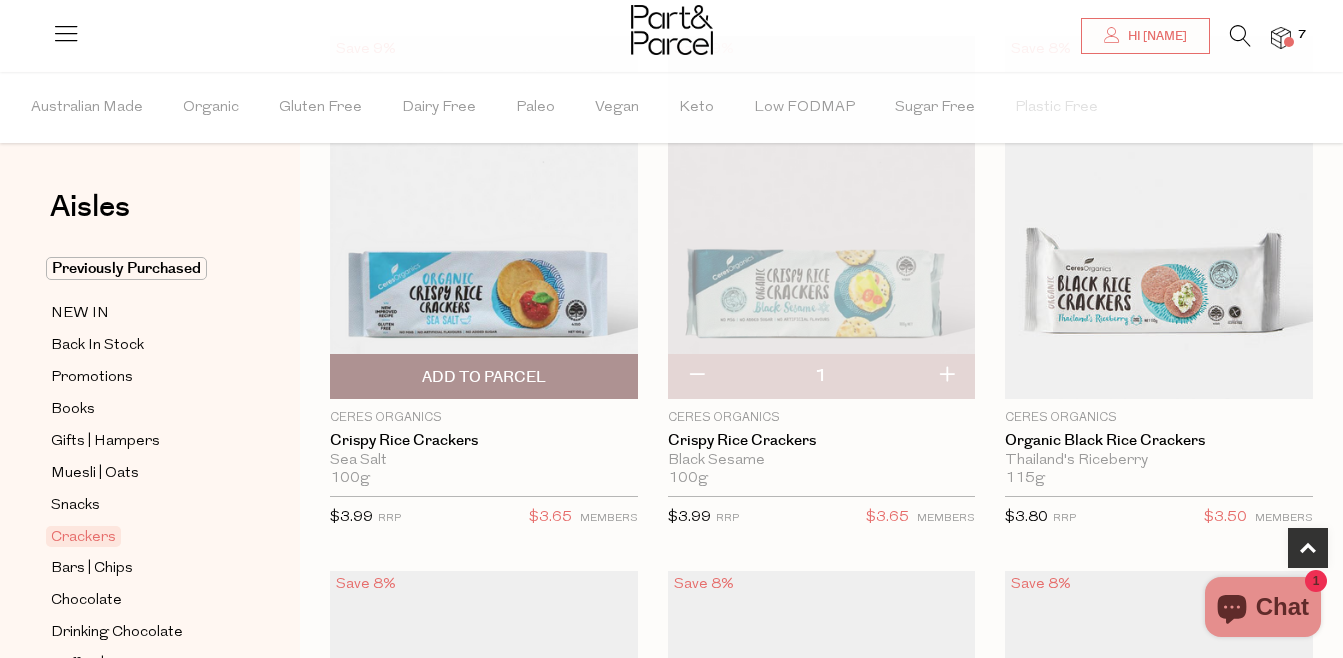 click on "Add To Parcel" at bounding box center [484, 376] 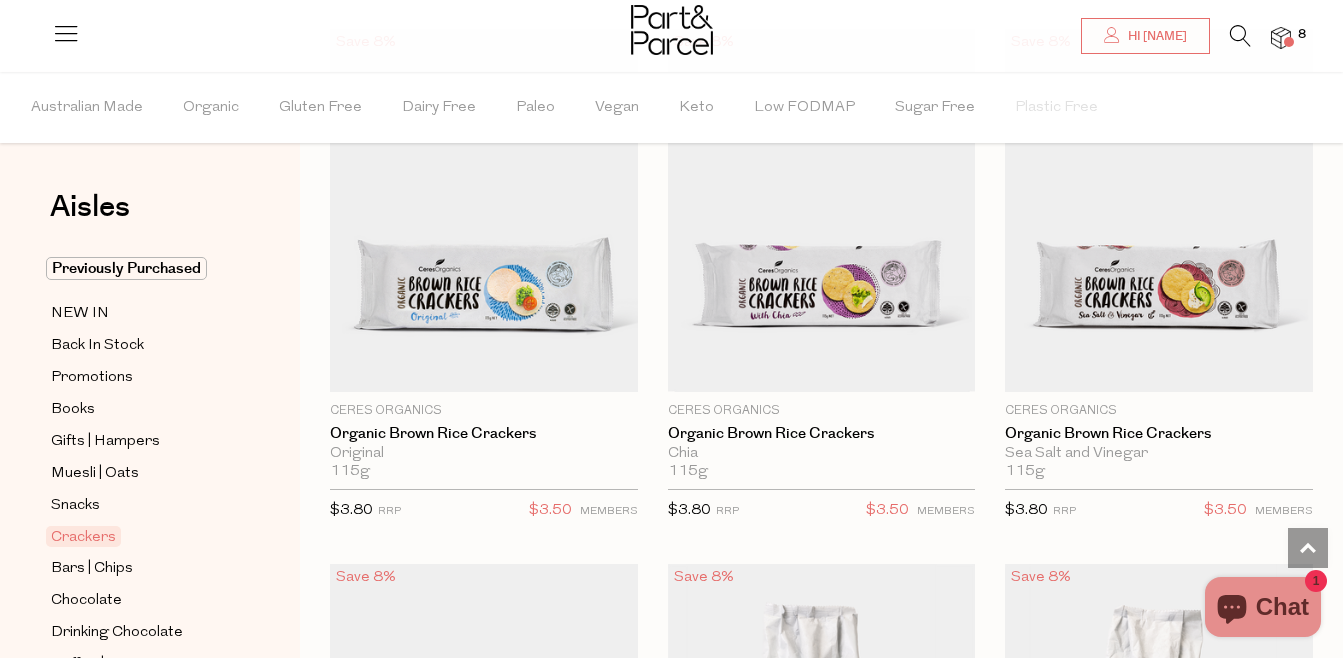 scroll, scrollTop: 1365, scrollLeft: 0, axis: vertical 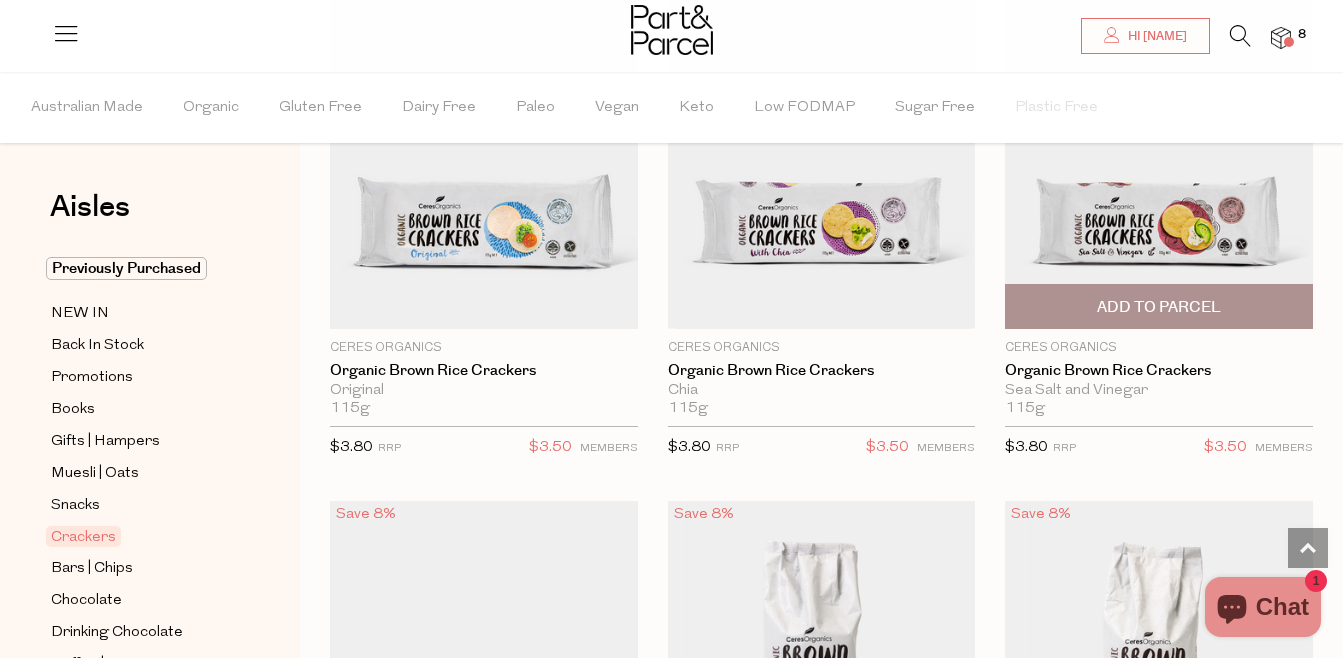click on "Add To Parcel" at bounding box center [1159, 307] 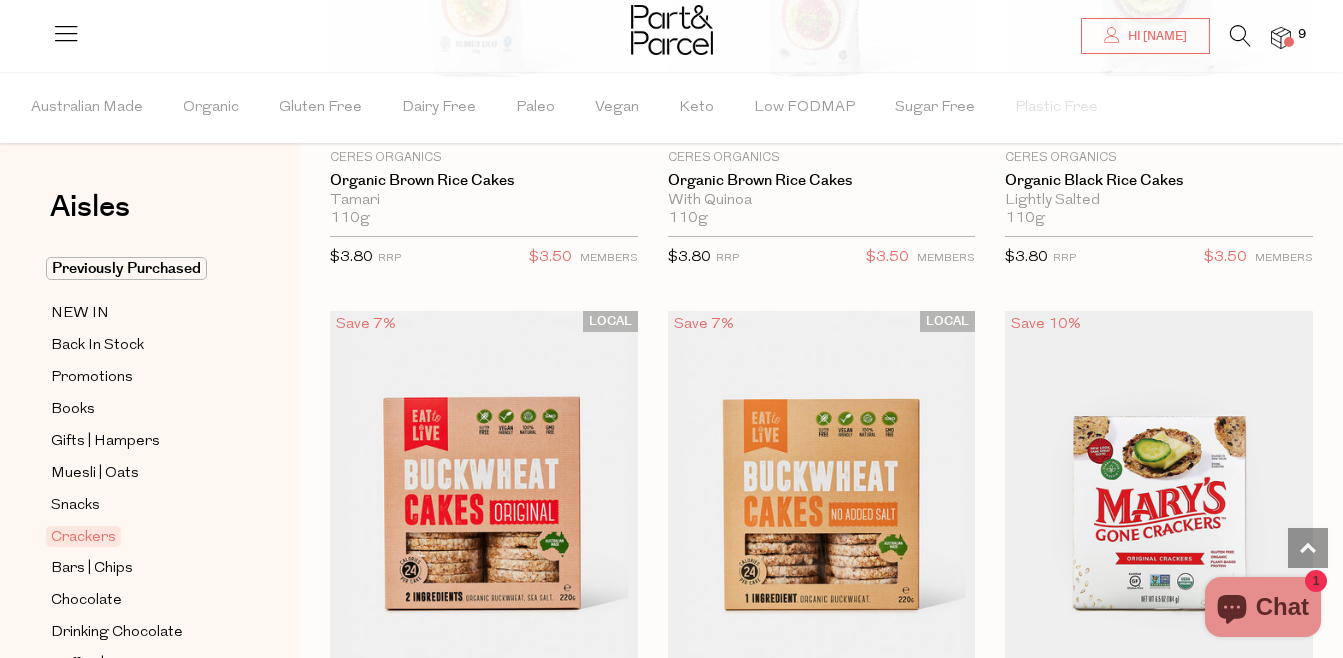 scroll, scrollTop: 2814, scrollLeft: 0, axis: vertical 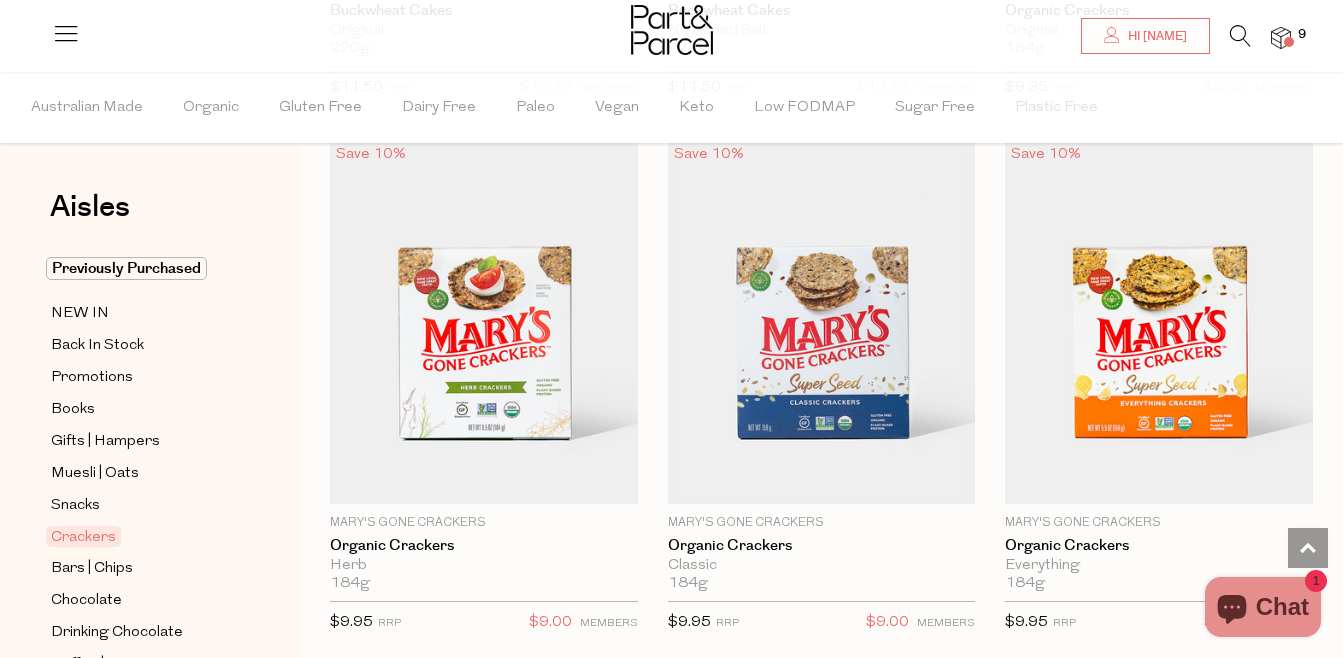 type 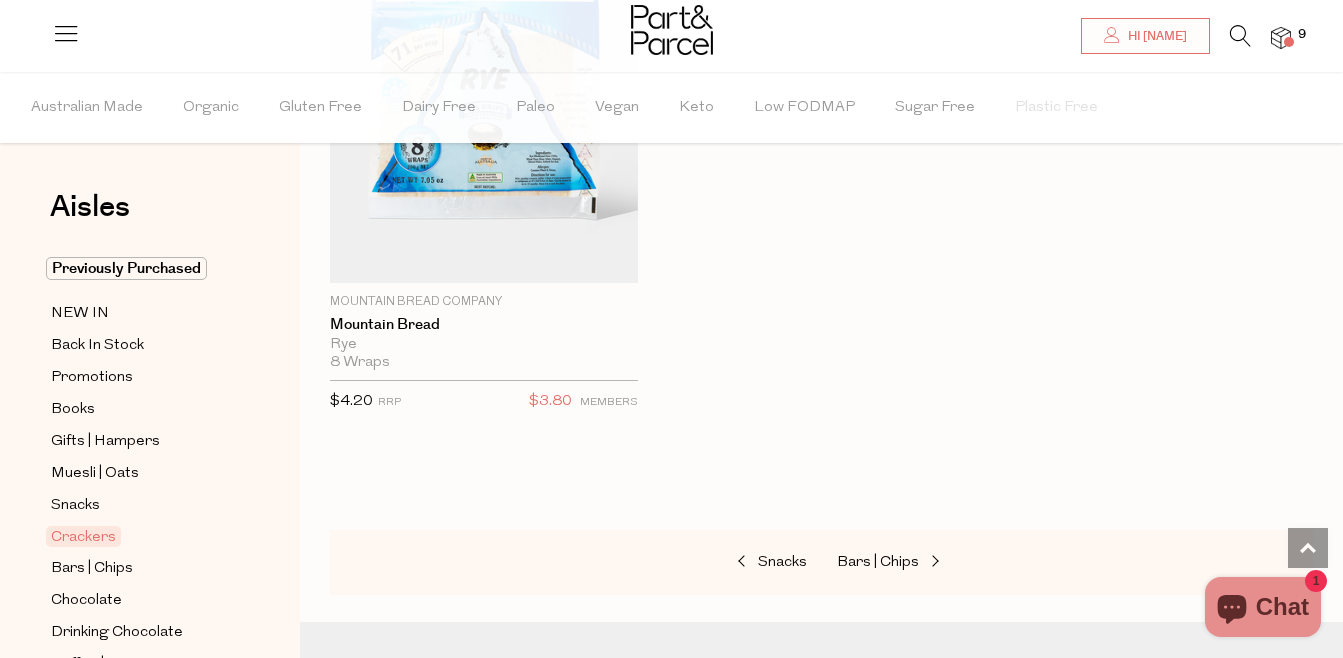 scroll, scrollTop: 6770, scrollLeft: 0, axis: vertical 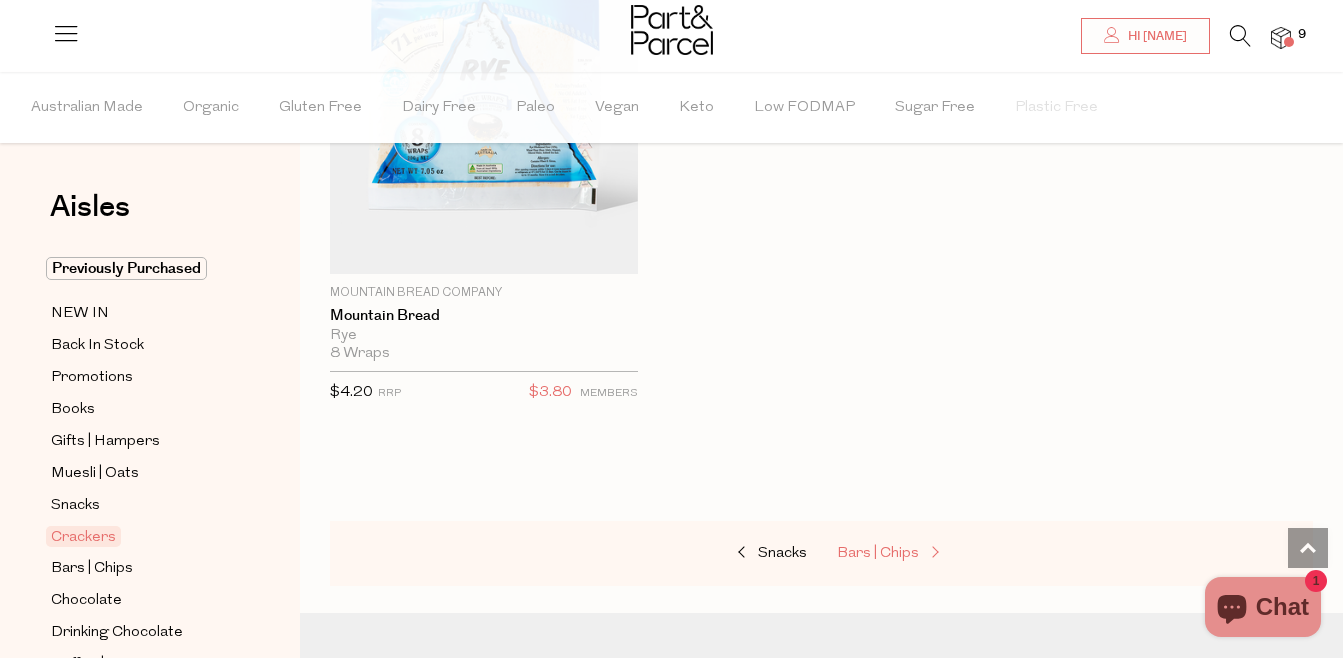 click on "Bars | Chips" at bounding box center [878, 553] 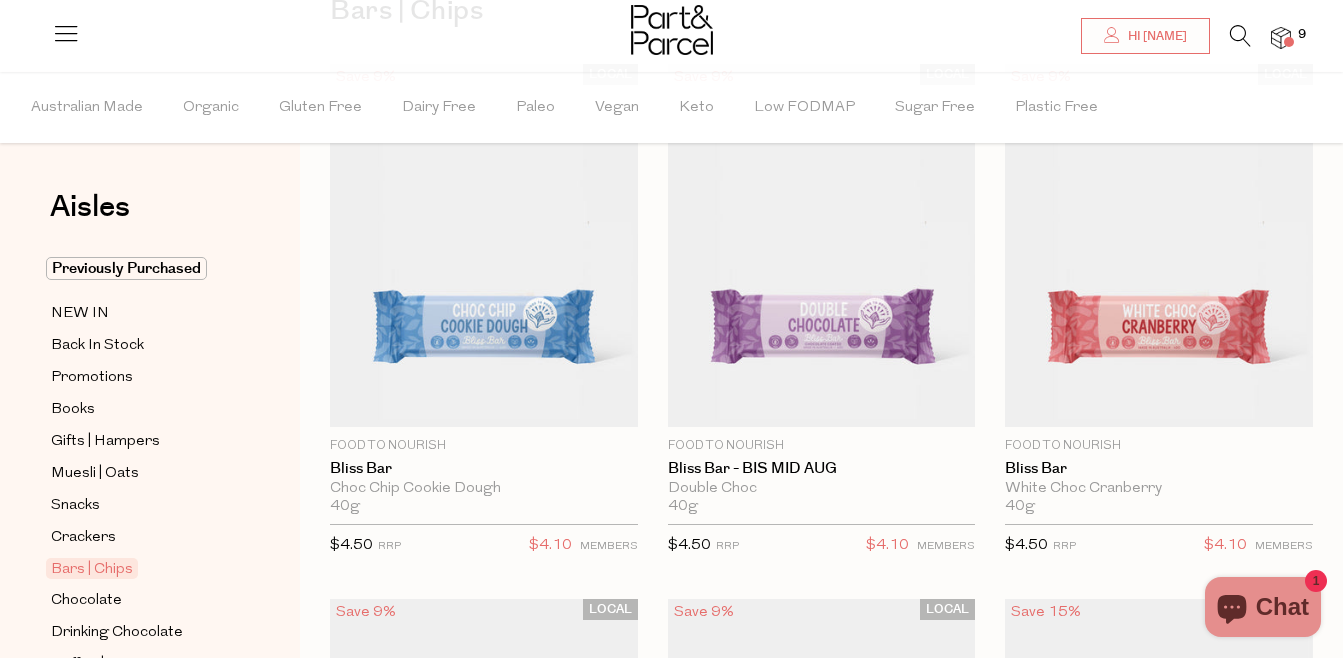scroll, scrollTop: 200, scrollLeft: 0, axis: vertical 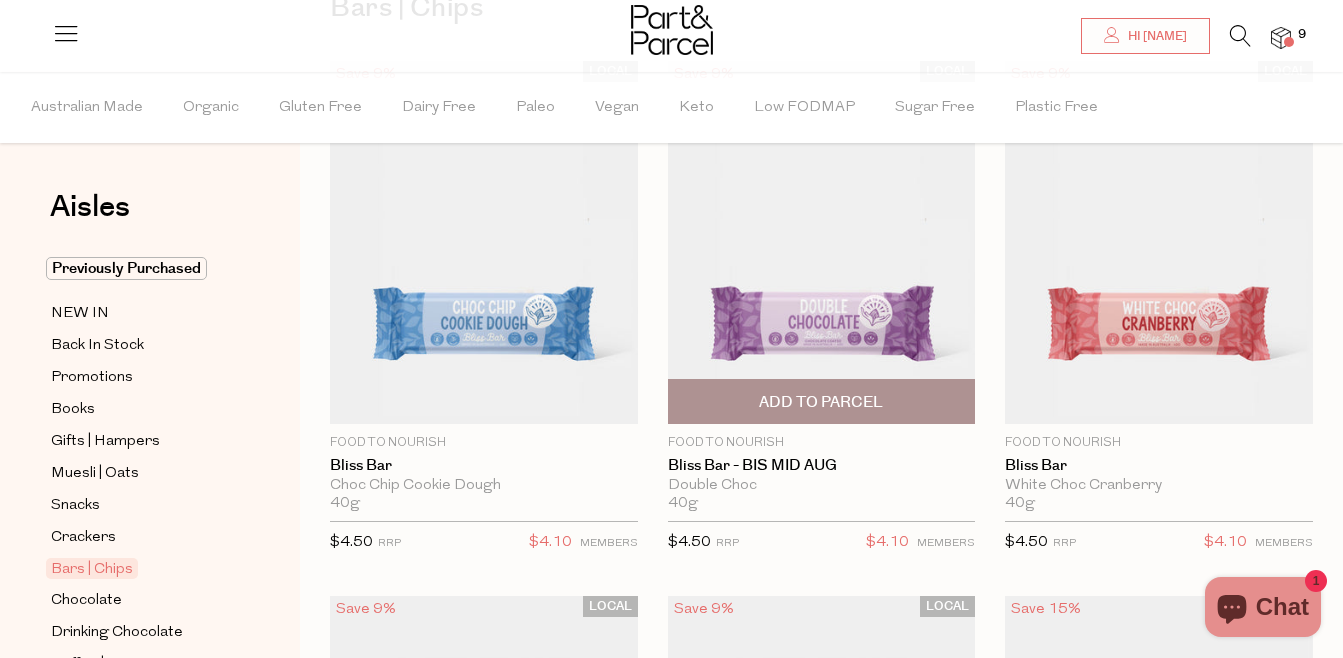 click at bounding box center (822, 242) 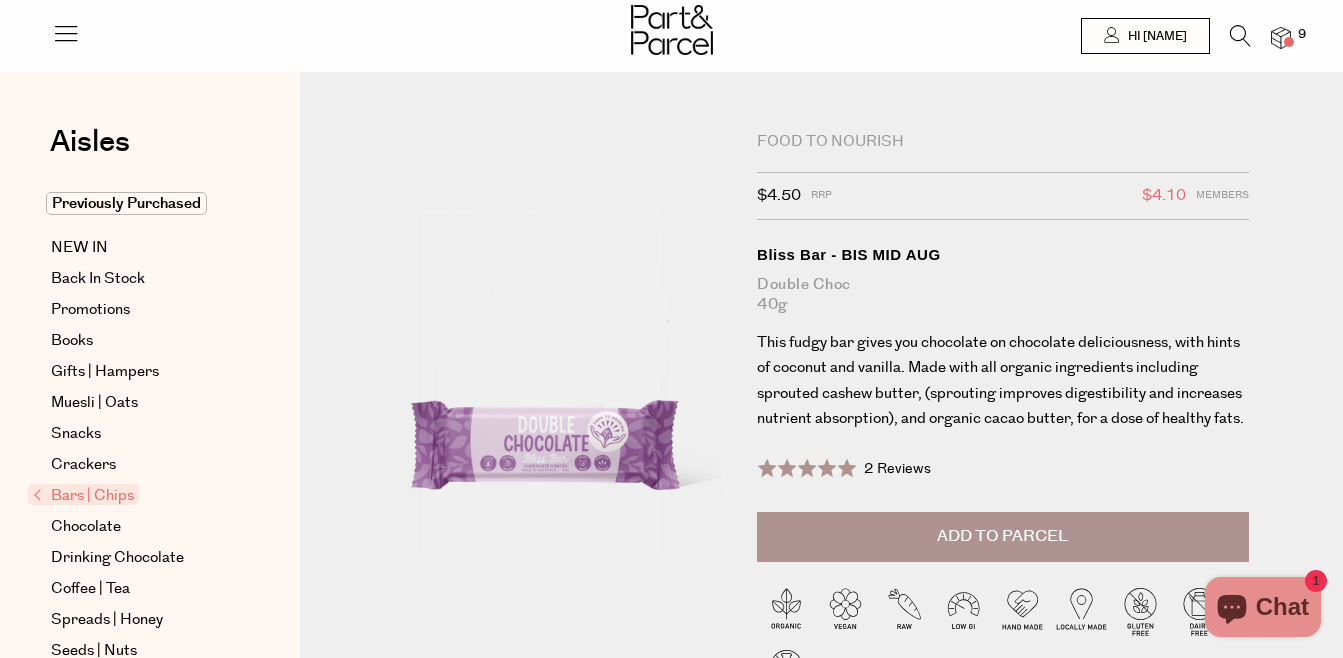 scroll, scrollTop: 0, scrollLeft: 0, axis: both 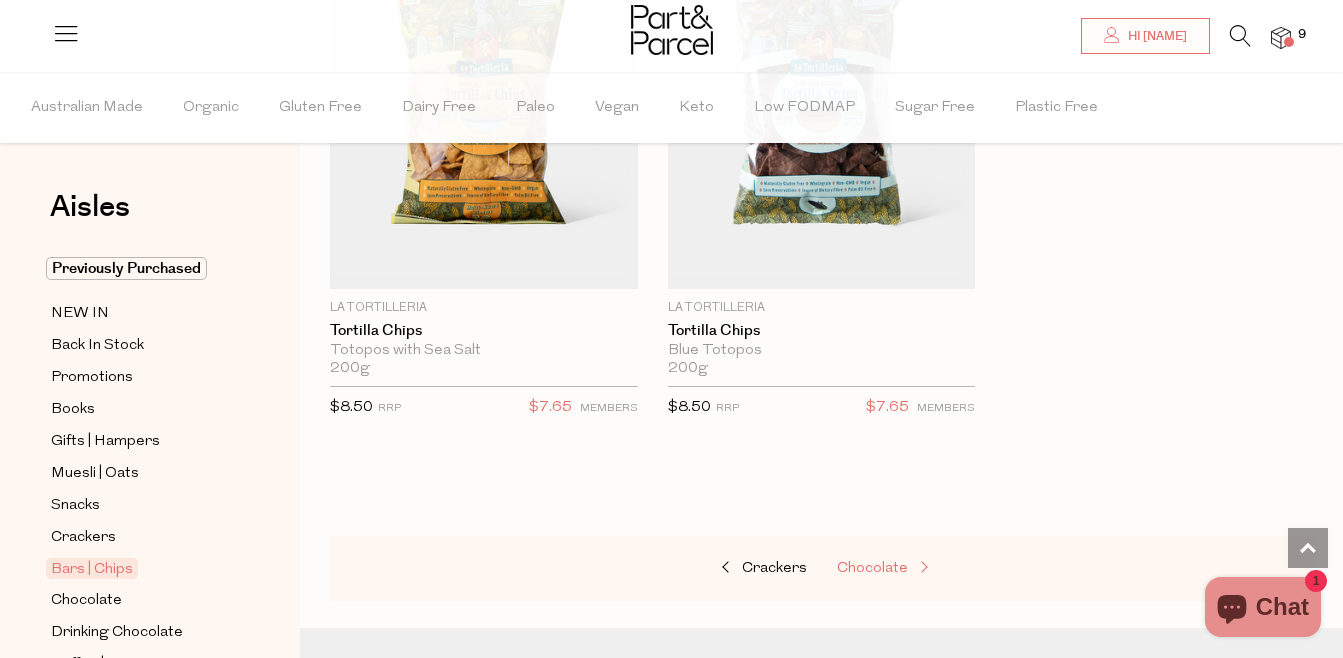 click on "Chocolate" at bounding box center (872, 568) 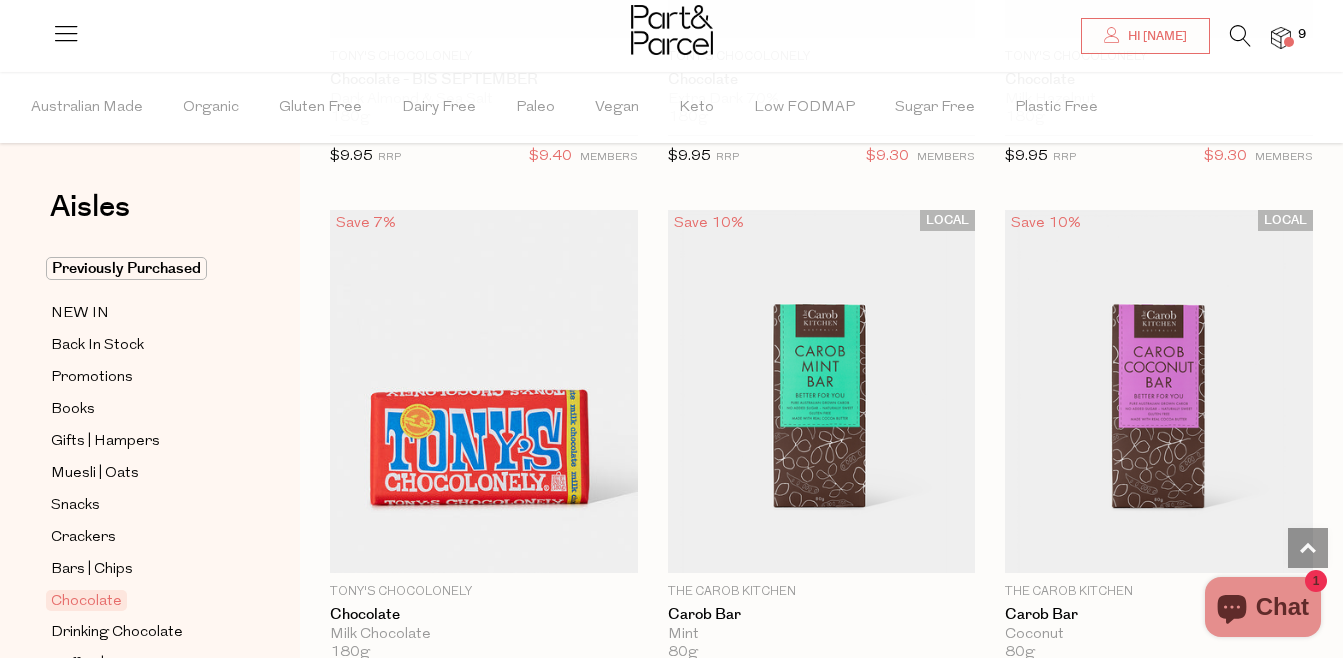 scroll, scrollTop: 7600, scrollLeft: 0, axis: vertical 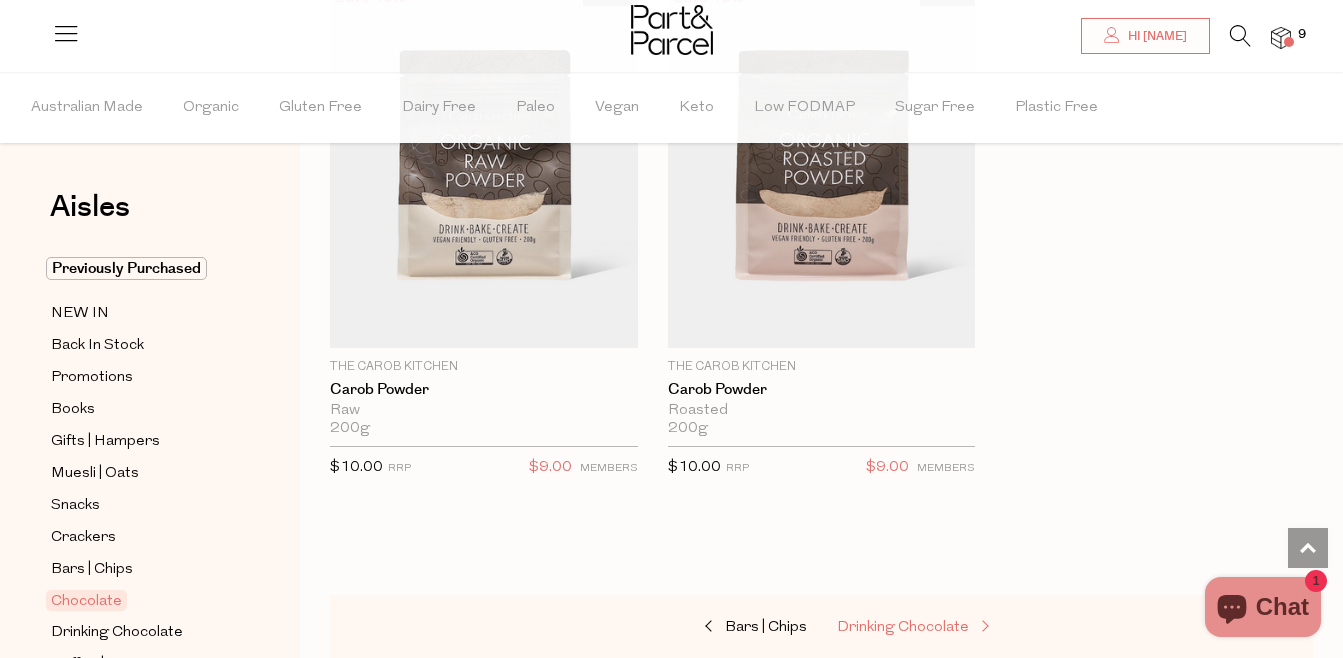 click on "Drinking Chocolate" at bounding box center (903, 627) 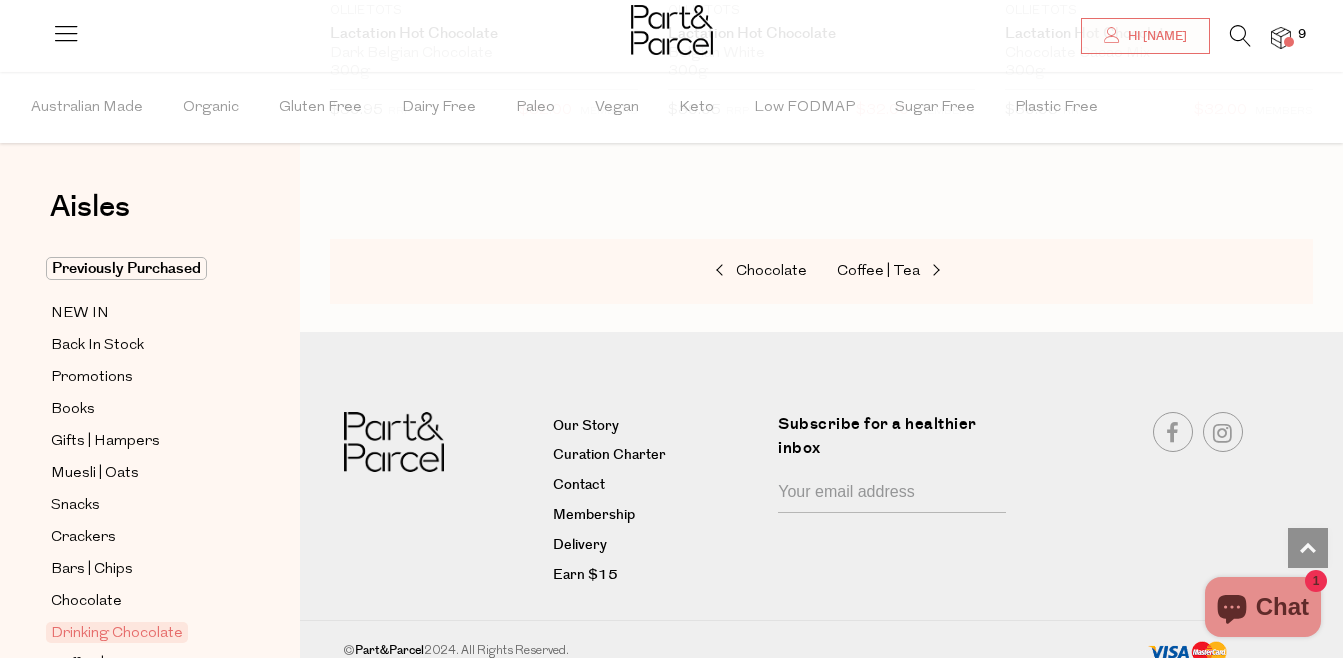 scroll, scrollTop: 3317, scrollLeft: 0, axis: vertical 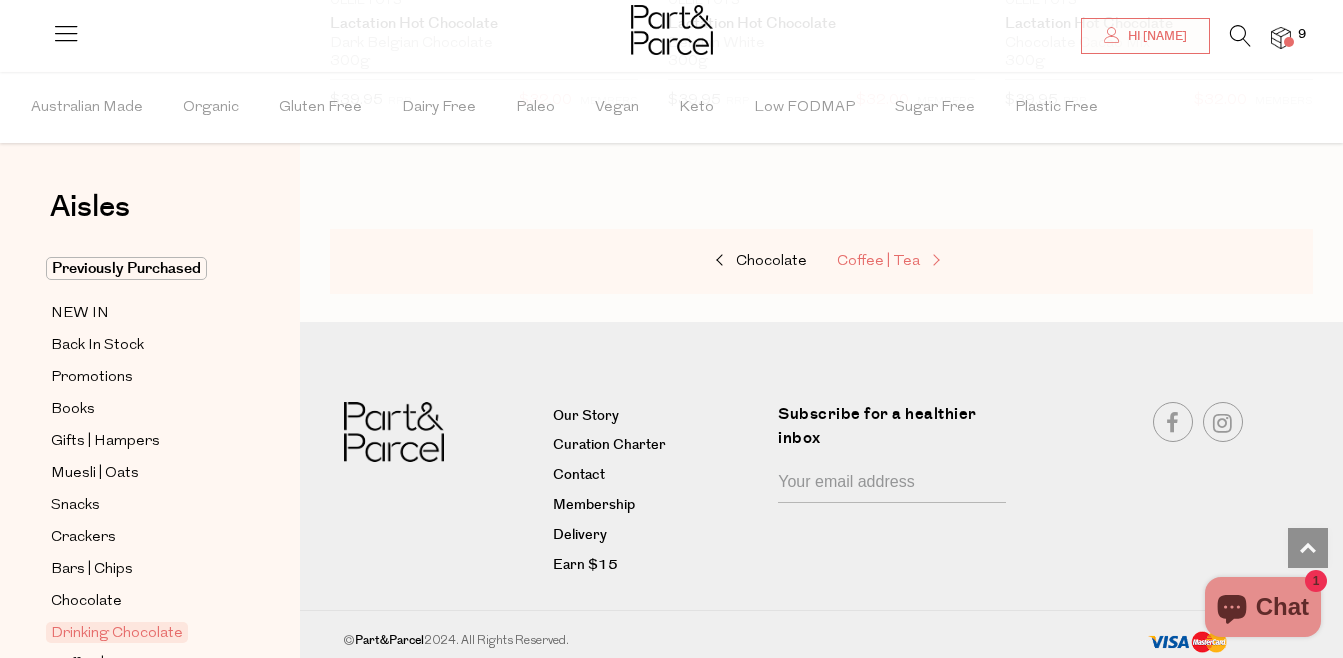 click on "Coffee | Tea" at bounding box center [878, 261] 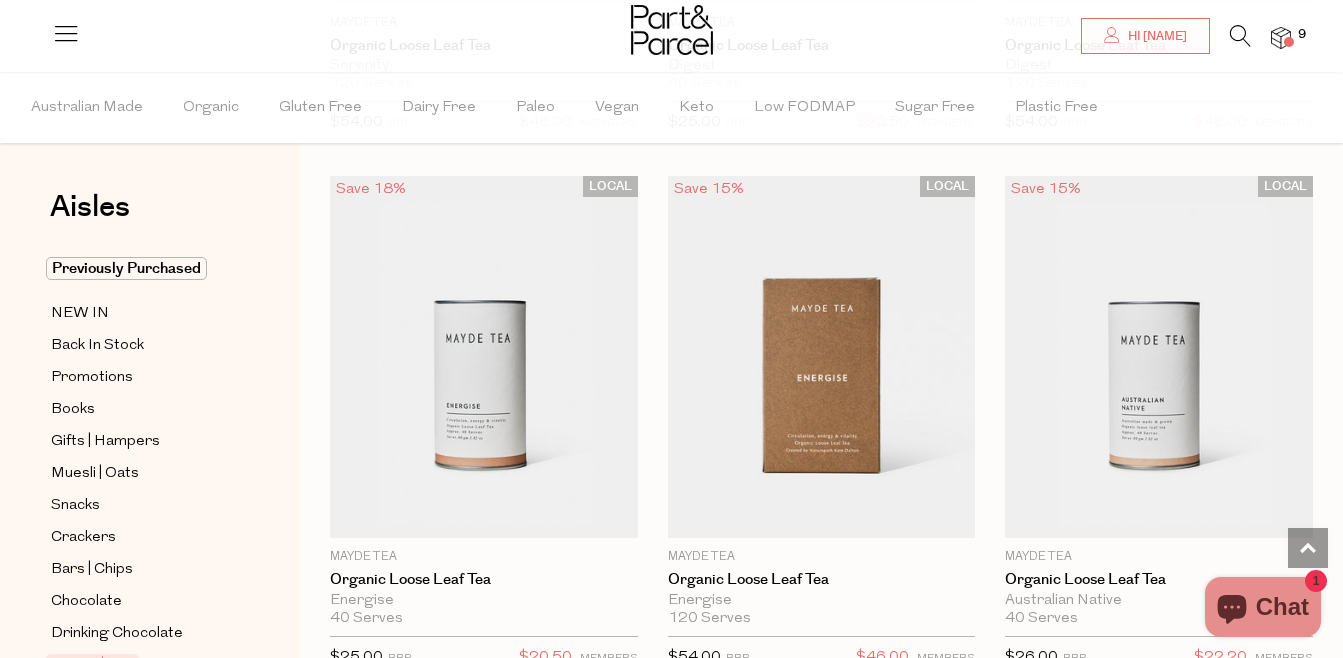 scroll, scrollTop: 7080, scrollLeft: 0, axis: vertical 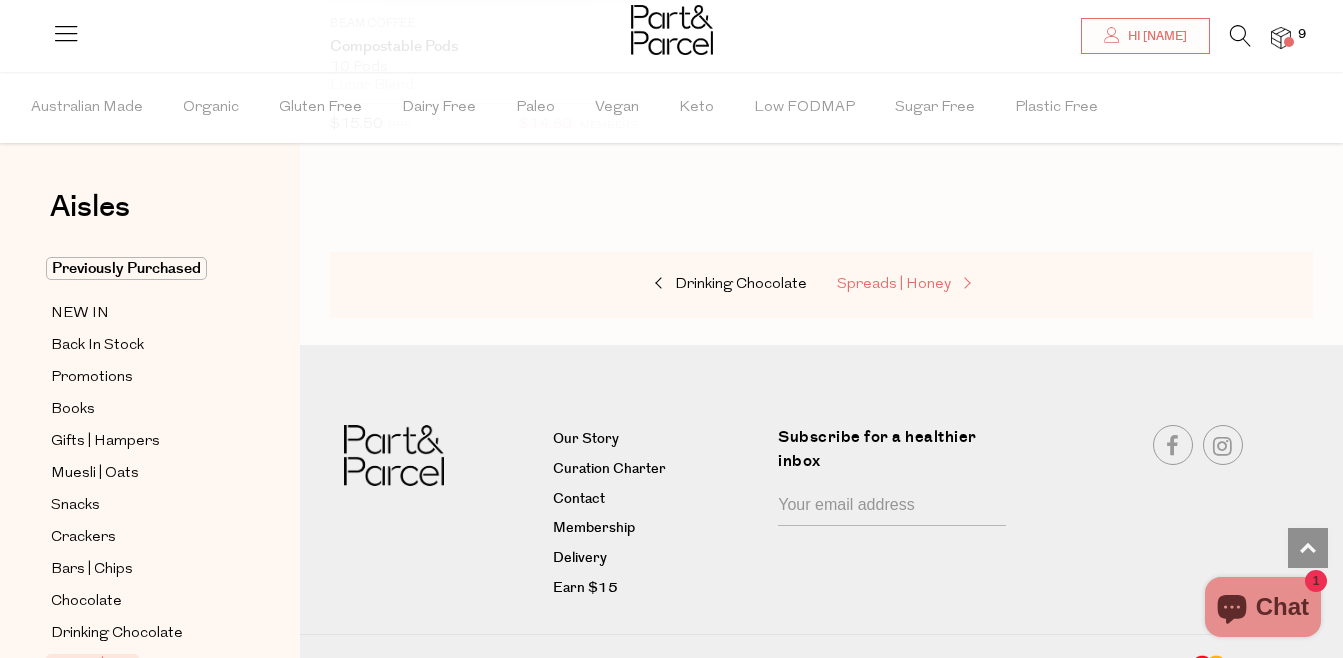 click on "Spreads | Honey" at bounding box center [894, 284] 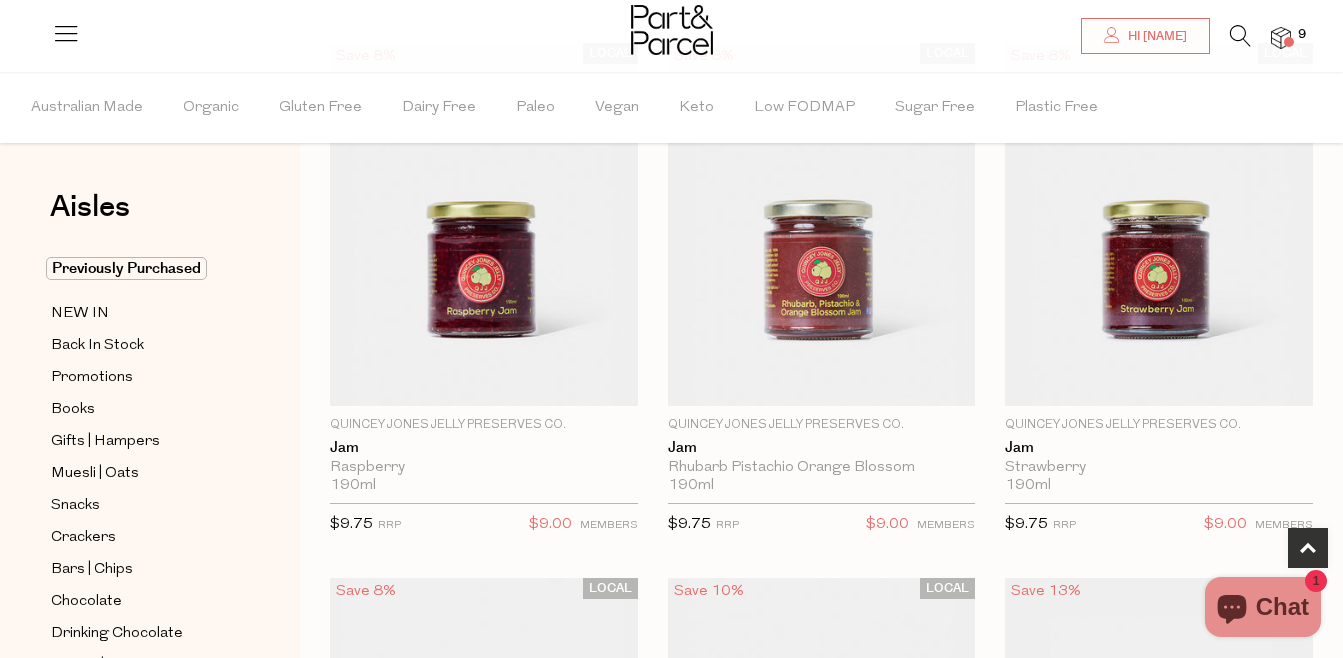 scroll, scrollTop: 760, scrollLeft: 0, axis: vertical 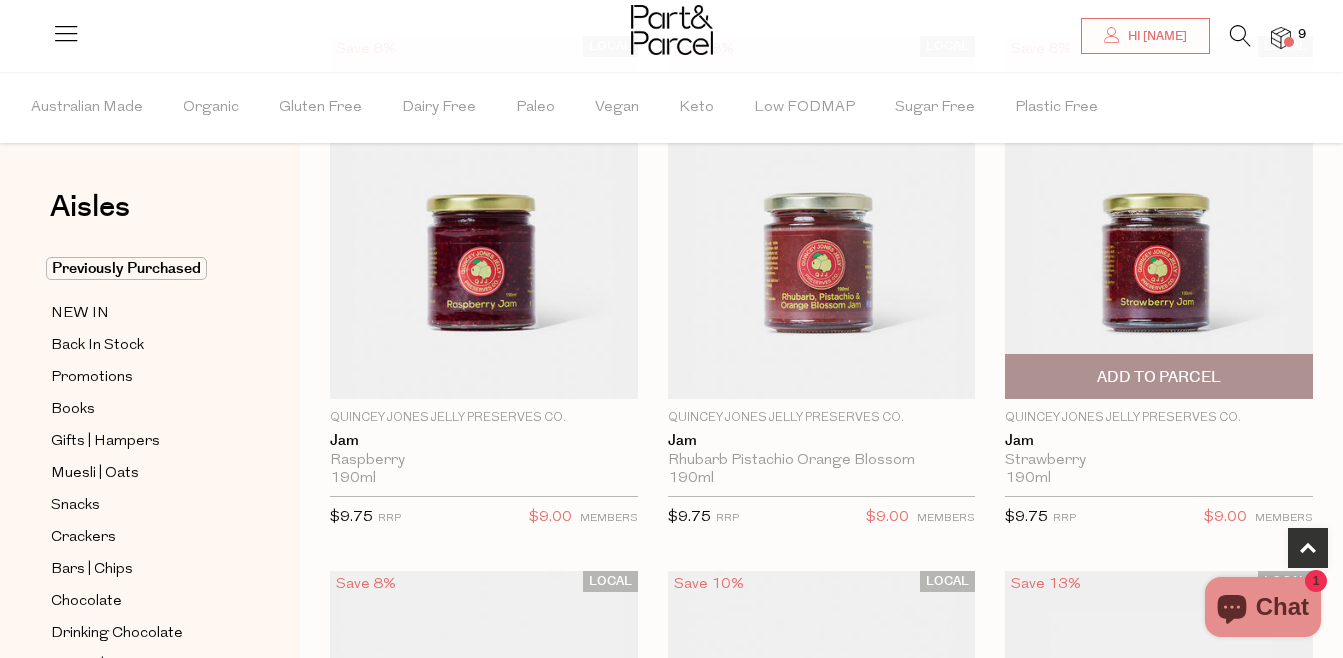 click on "Add To Parcel" at bounding box center [1159, 377] 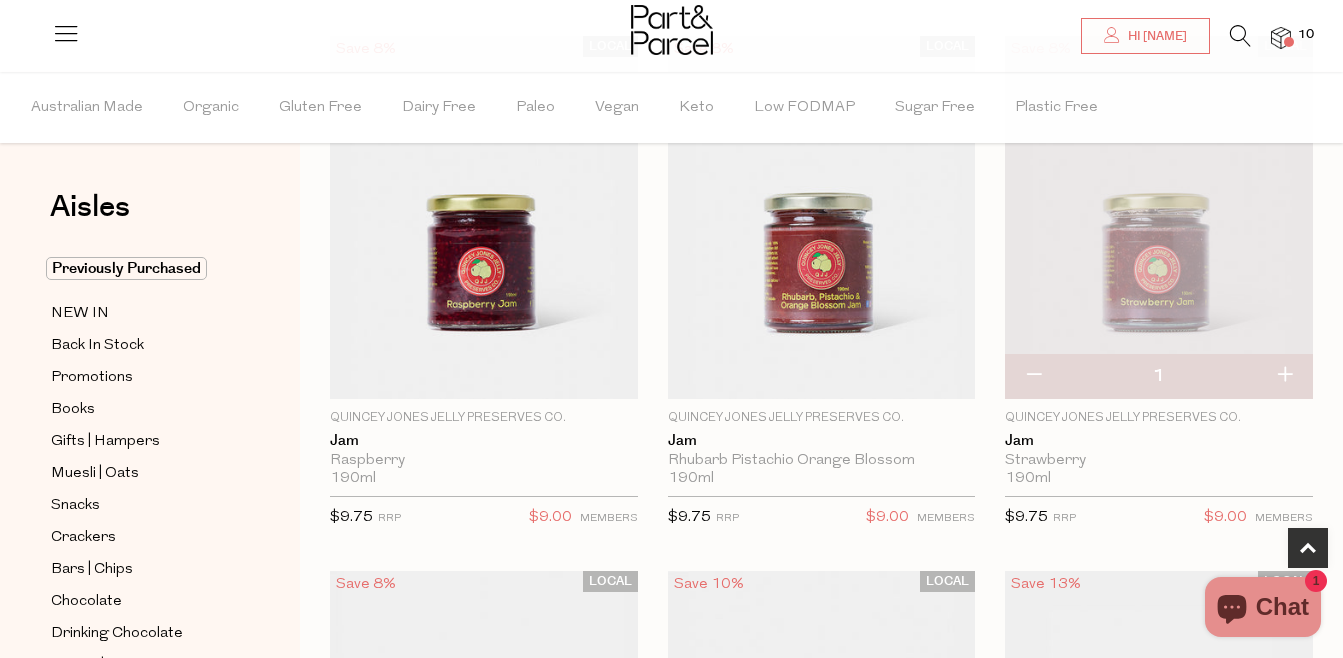 type 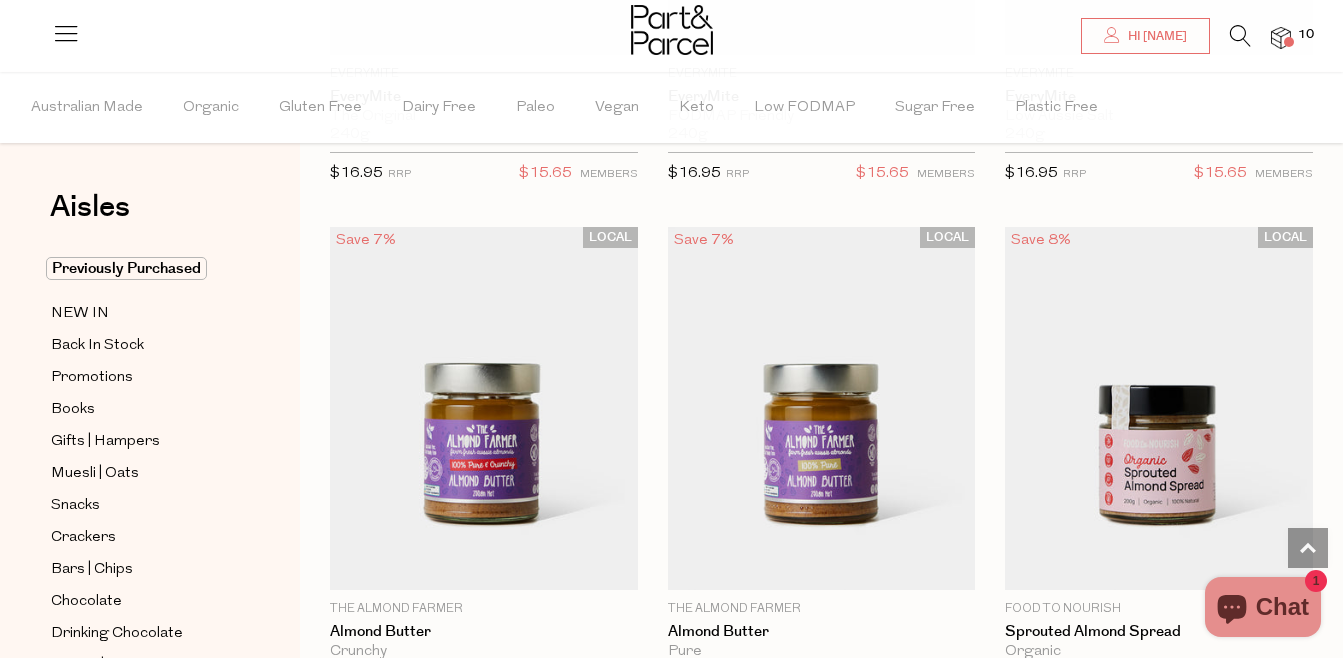 scroll, scrollTop: 6080, scrollLeft: 0, axis: vertical 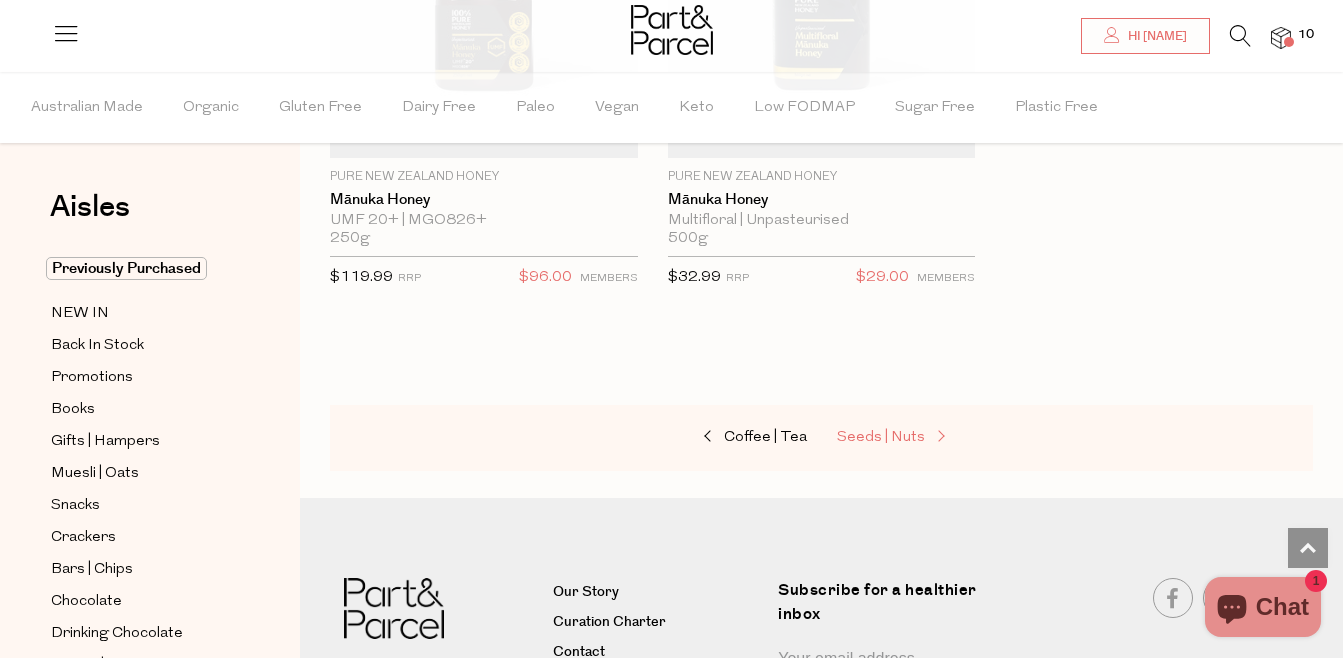 click on "Seeds | Nuts" at bounding box center [881, 437] 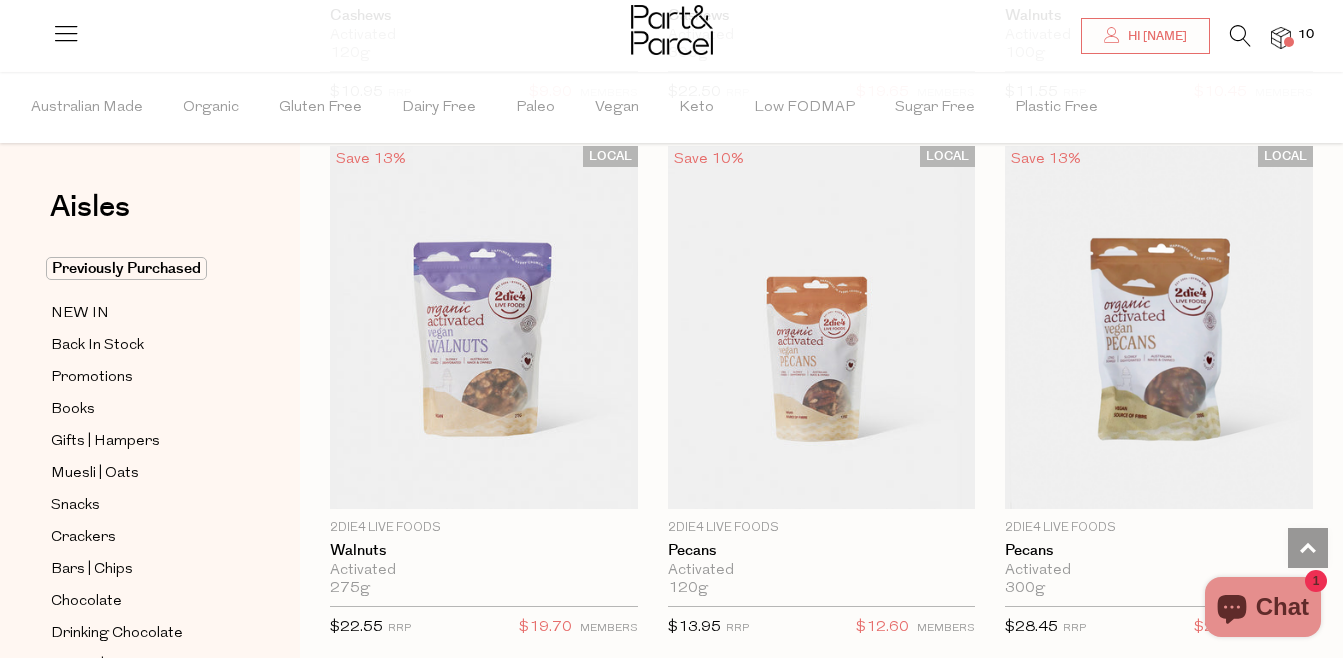 scroll, scrollTop: 1760, scrollLeft: 0, axis: vertical 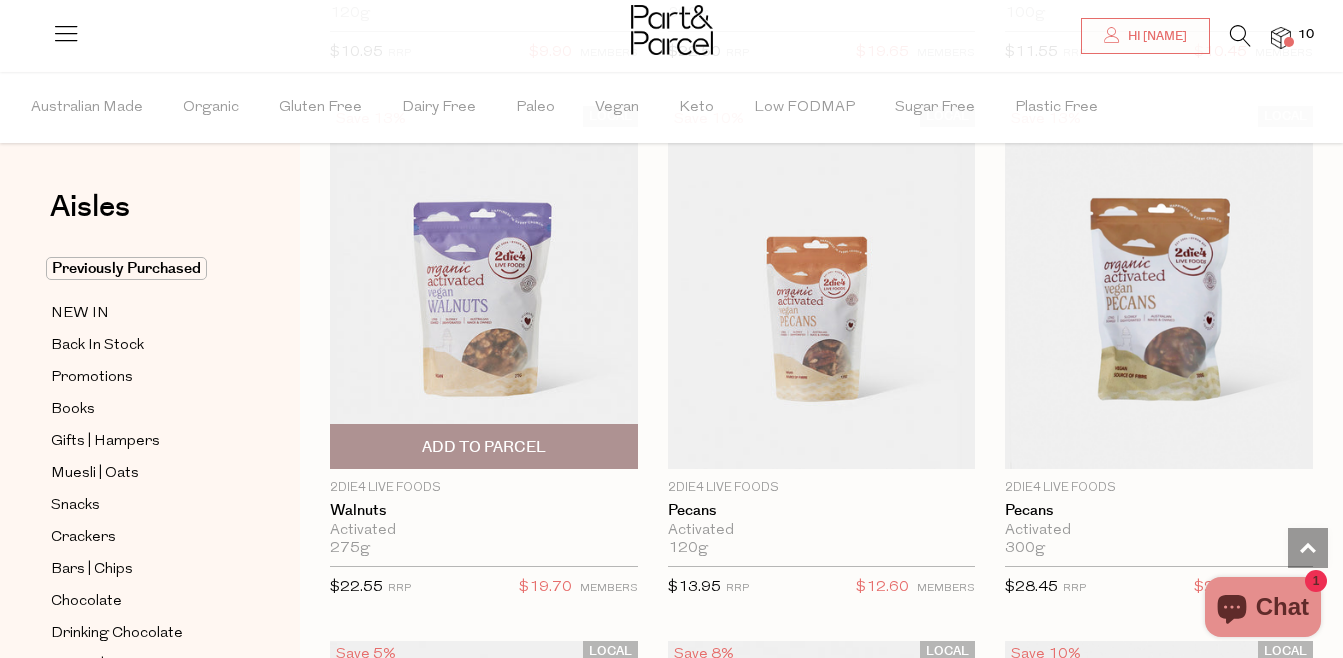 click on "Add To Parcel" at bounding box center [484, 446] 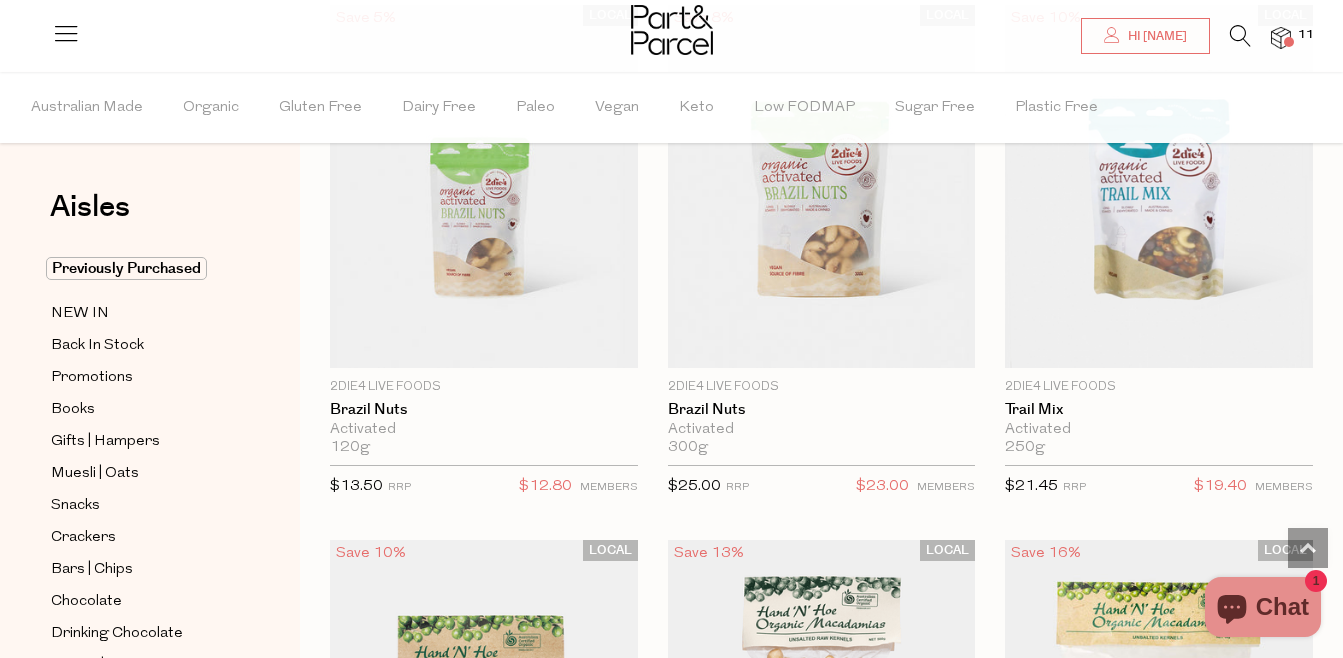 scroll, scrollTop: 2349, scrollLeft: 0, axis: vertical 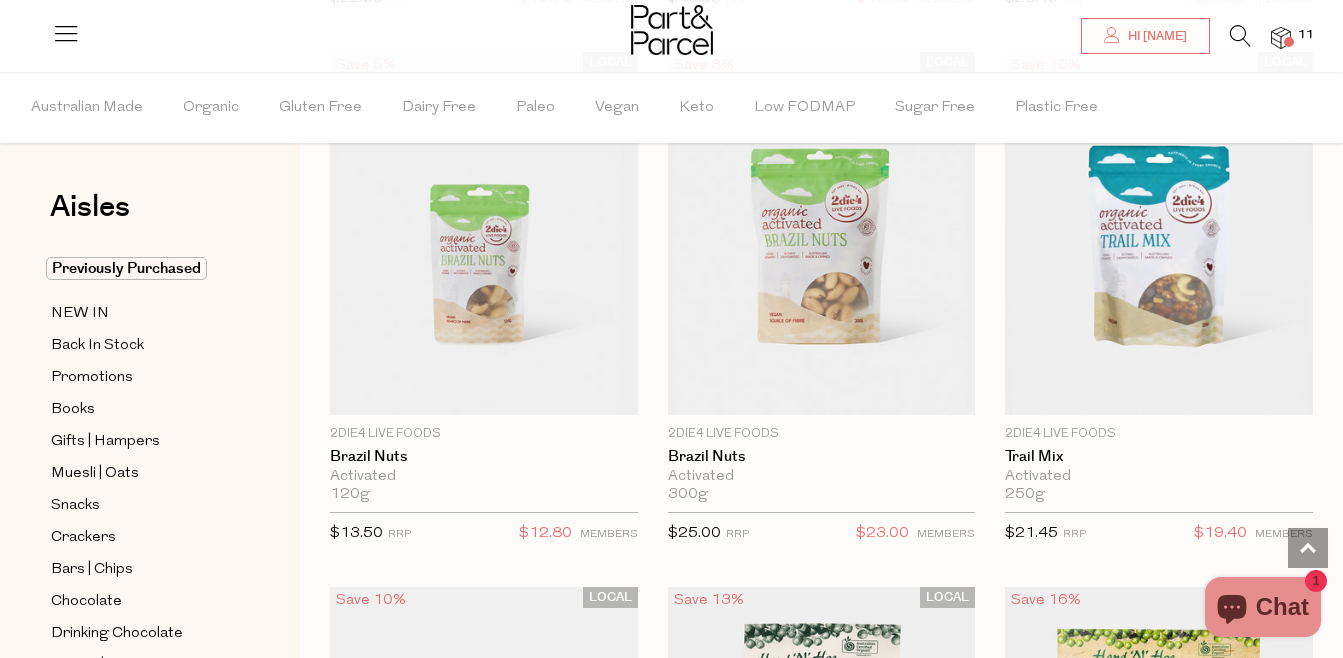 type 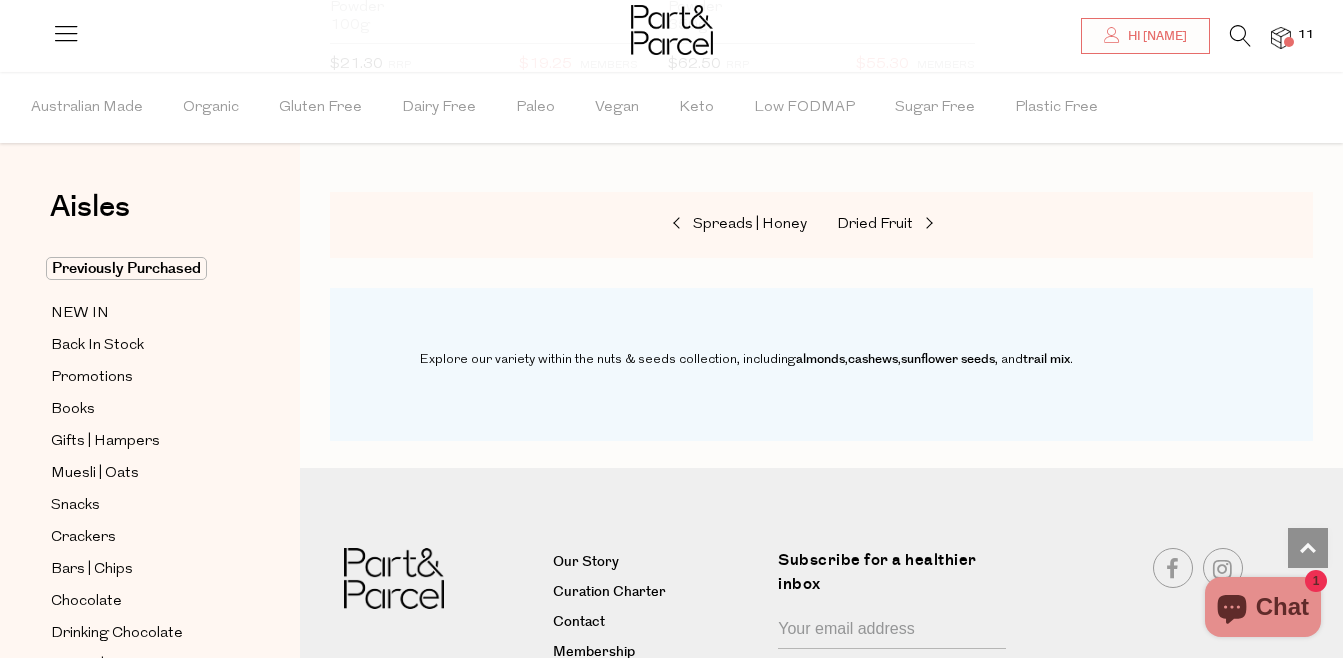 scroll, scrollTop: 8709, scrollLeft: 0, axis: vertical 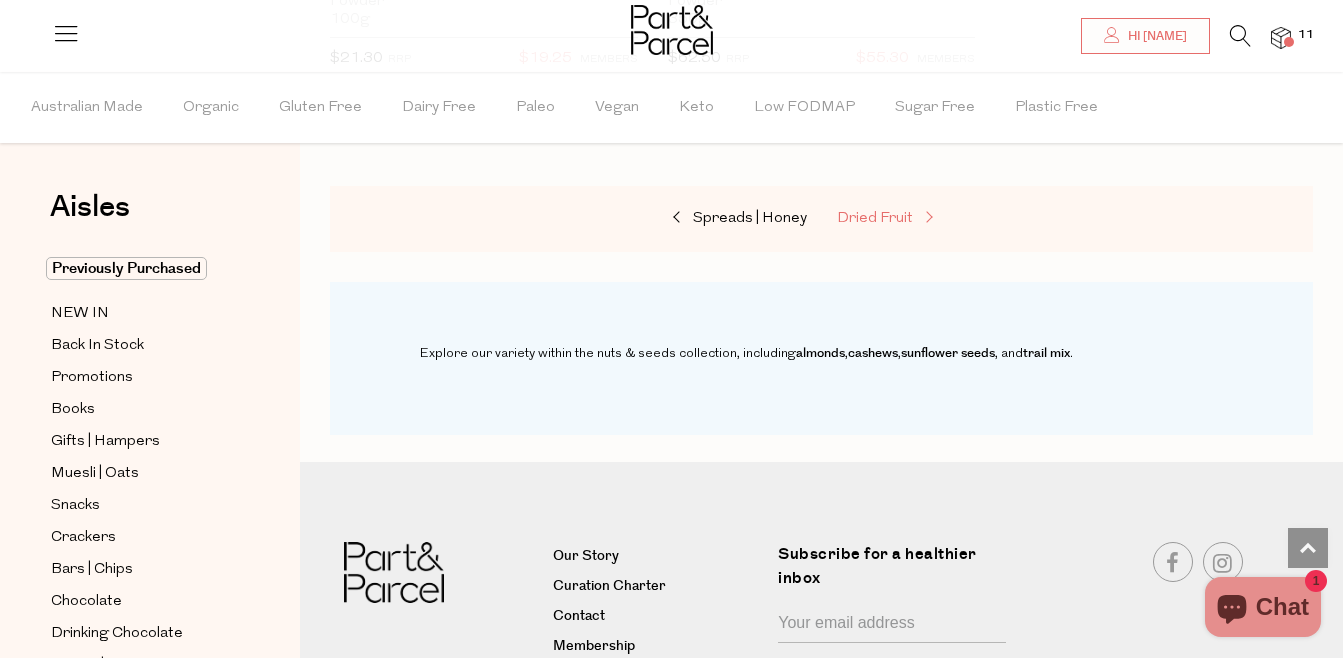 click on "Dried Fruit" at bounding box center (875, 218) 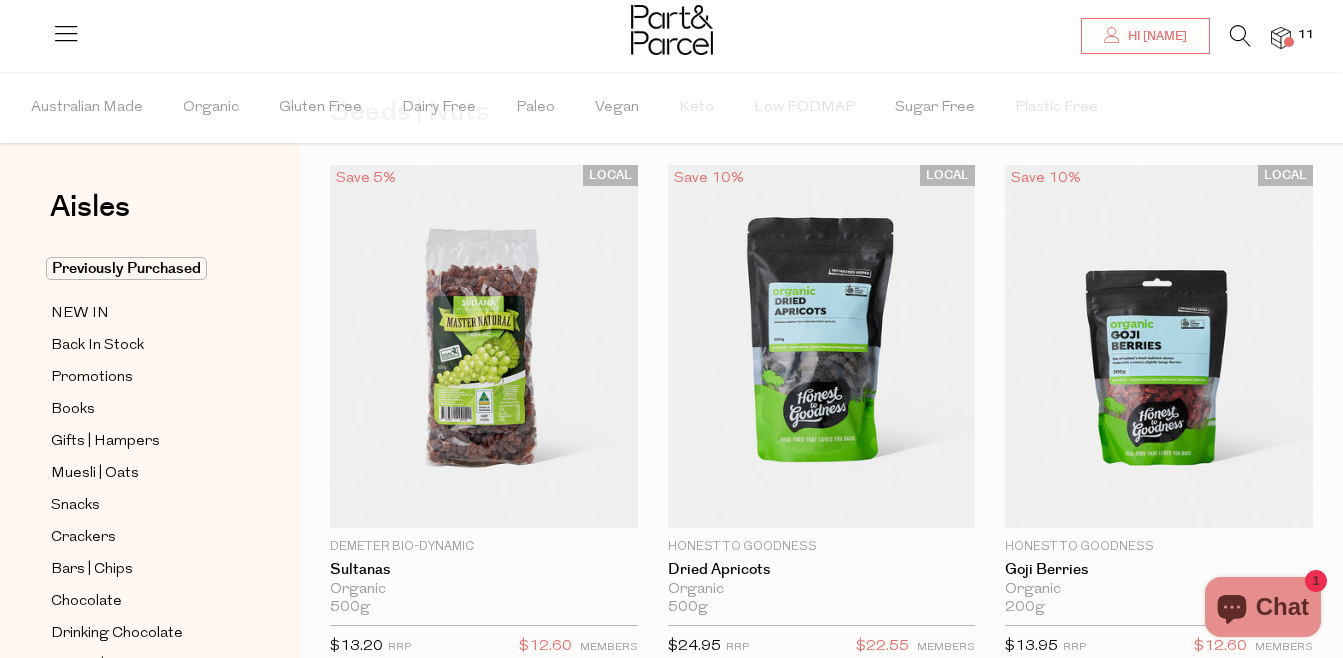scroll, scrollTop: 0, scrollLeft: 0, axis: both 